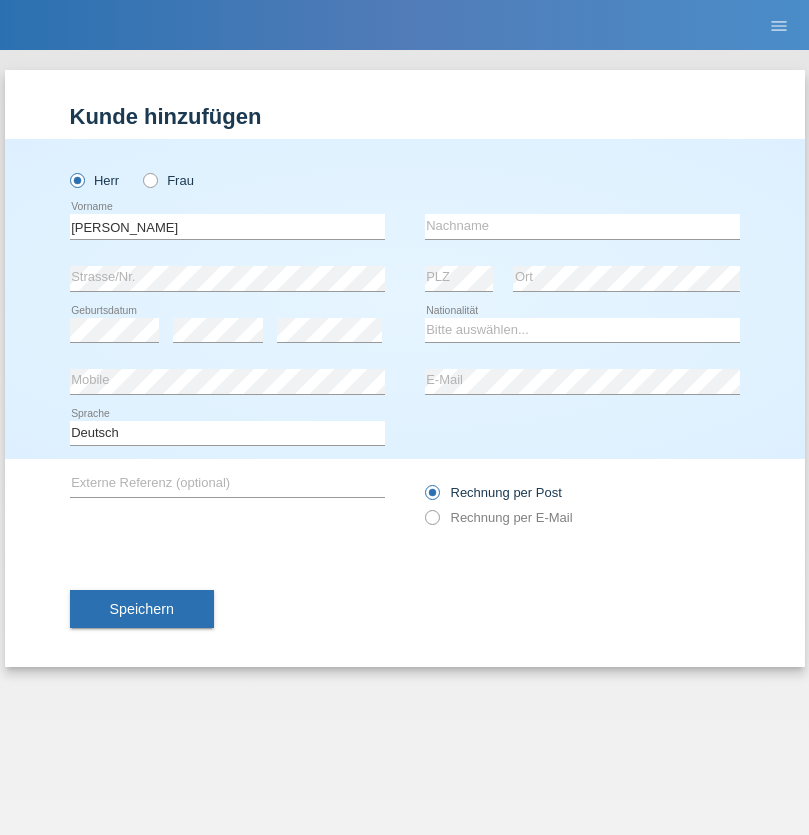 scroll, scrollTop: 0, scrollLeft: 0, axis: both 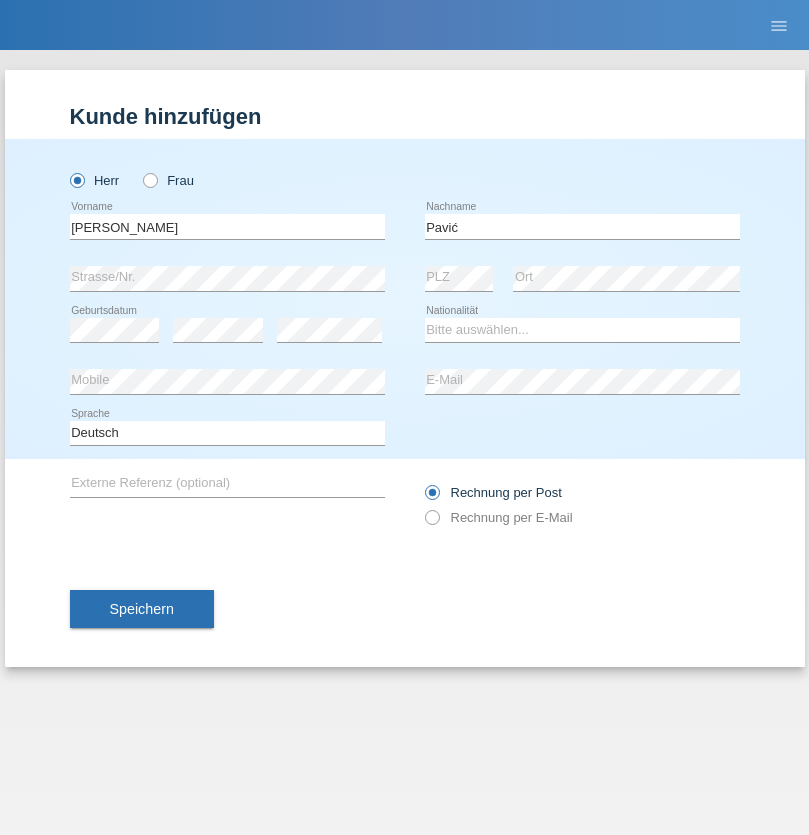 type on "Pavić" 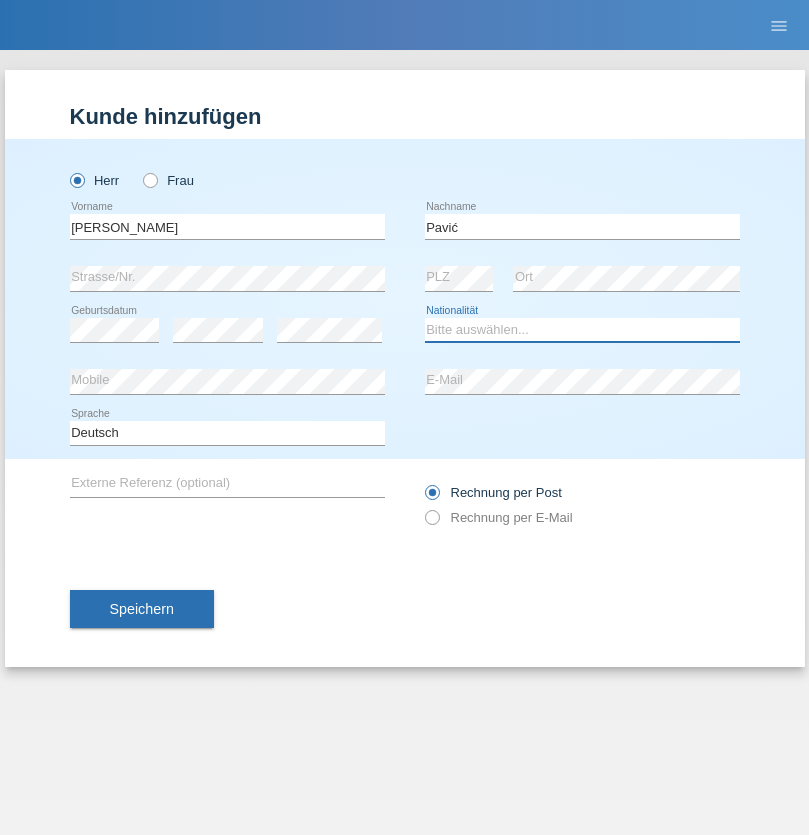select on "HR" 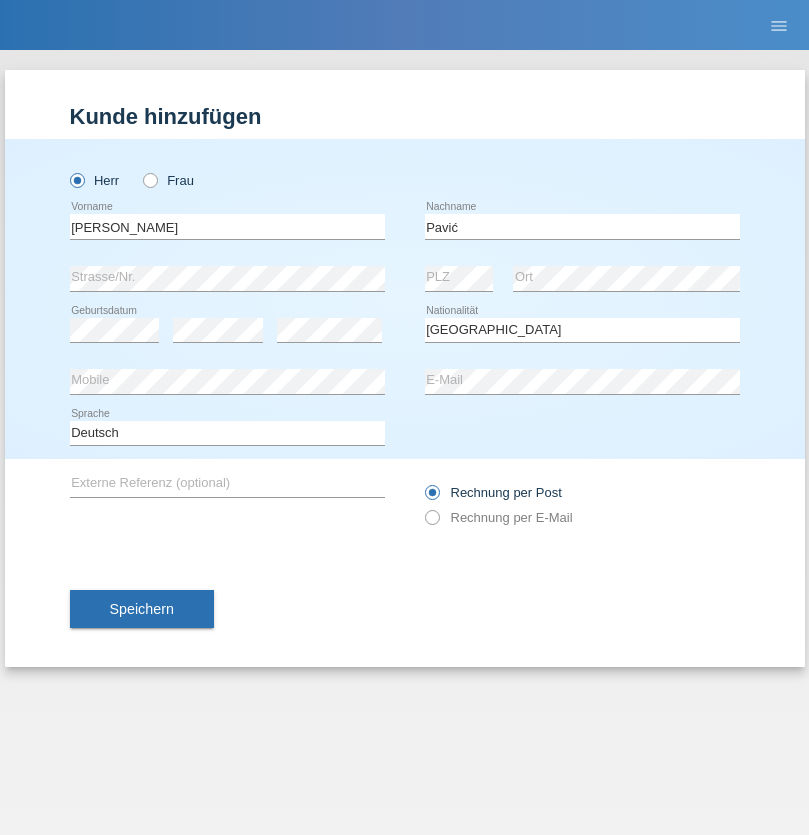 select on "C" 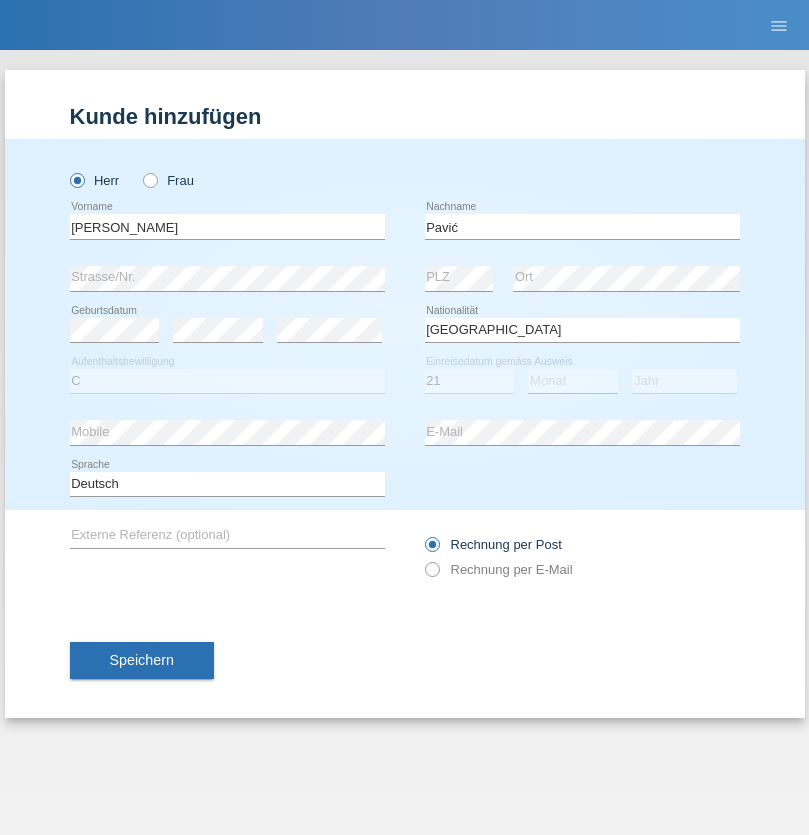 select on "04" 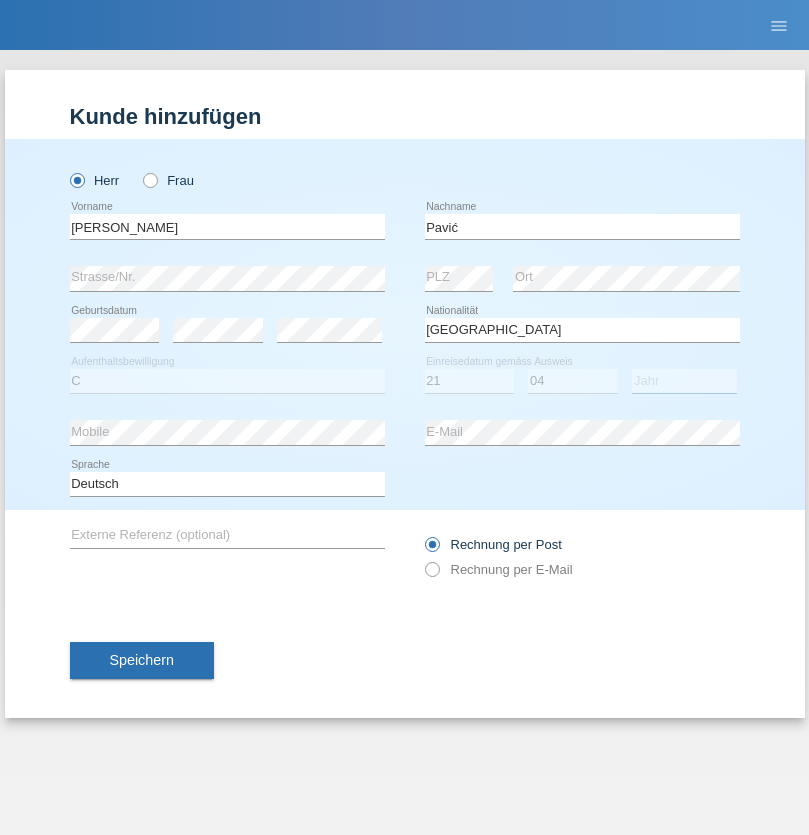 select on "2006" 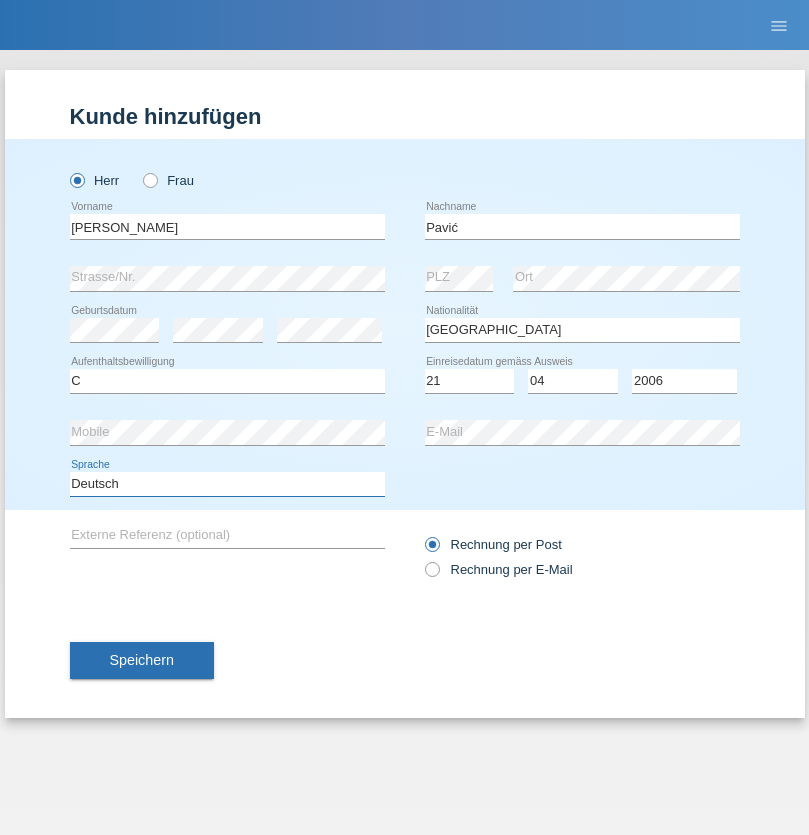 select on "en" 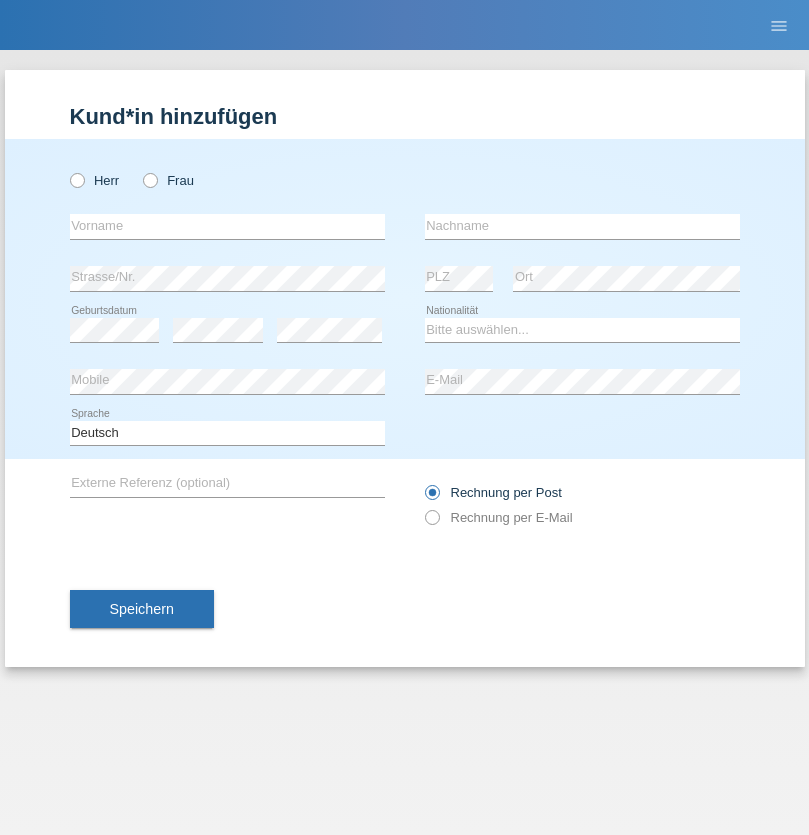 scroll, scrollTop: 0, scrollLeft: 0, axis: both 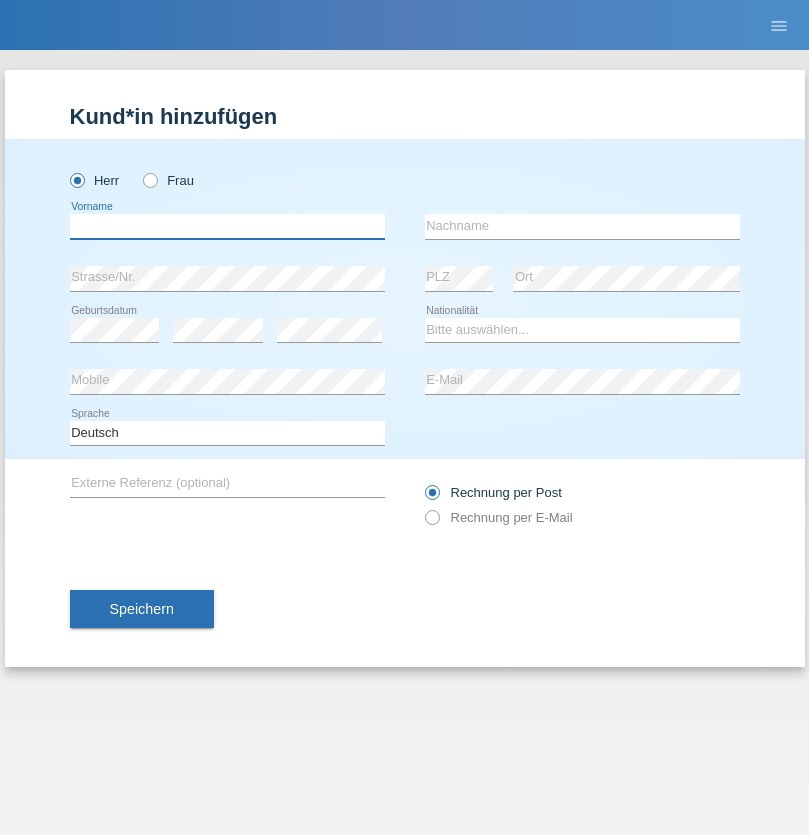 click at bounding box center (227, 226) 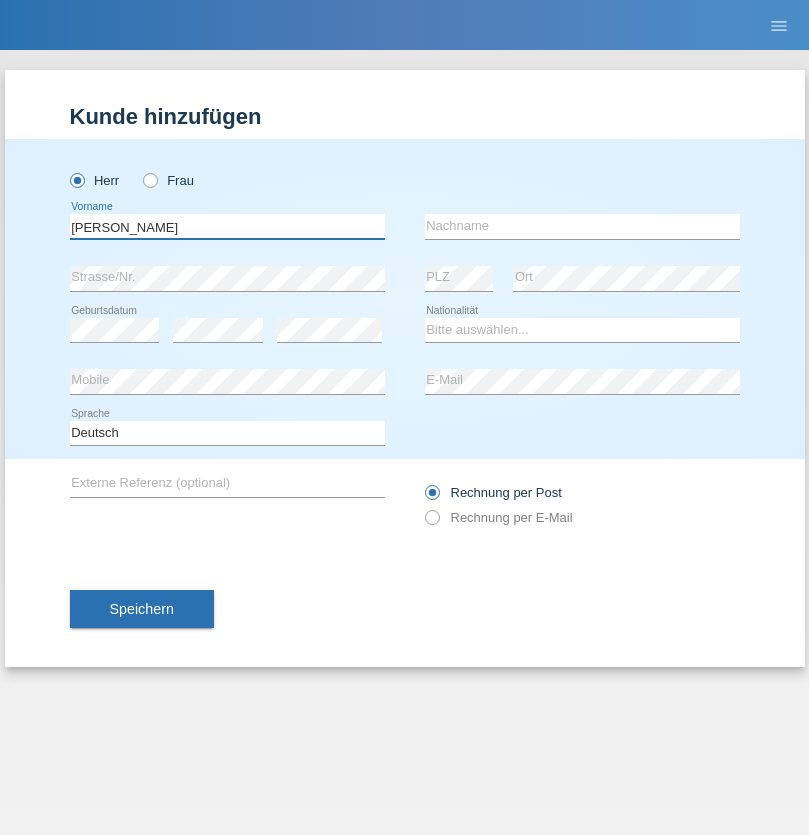 type on "Artur" 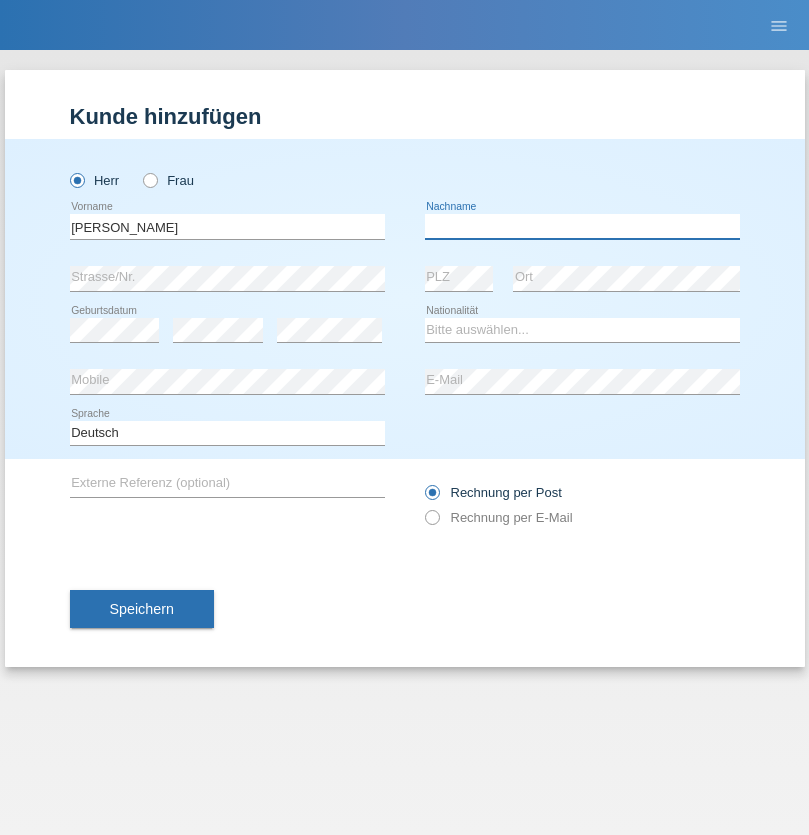 click at bounding box center (582, 226) 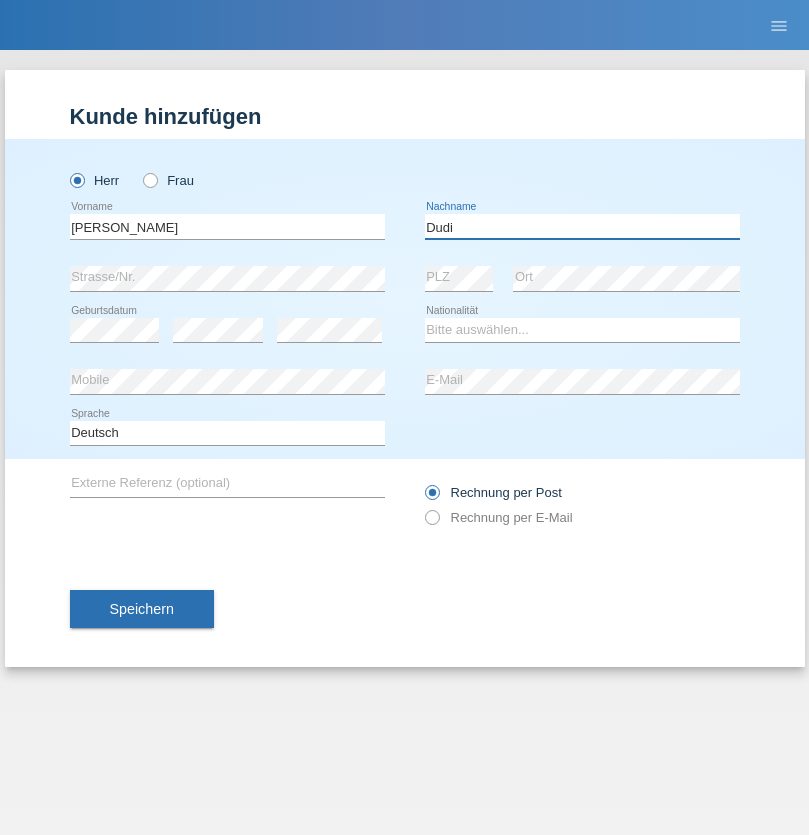 type on "Dudi" 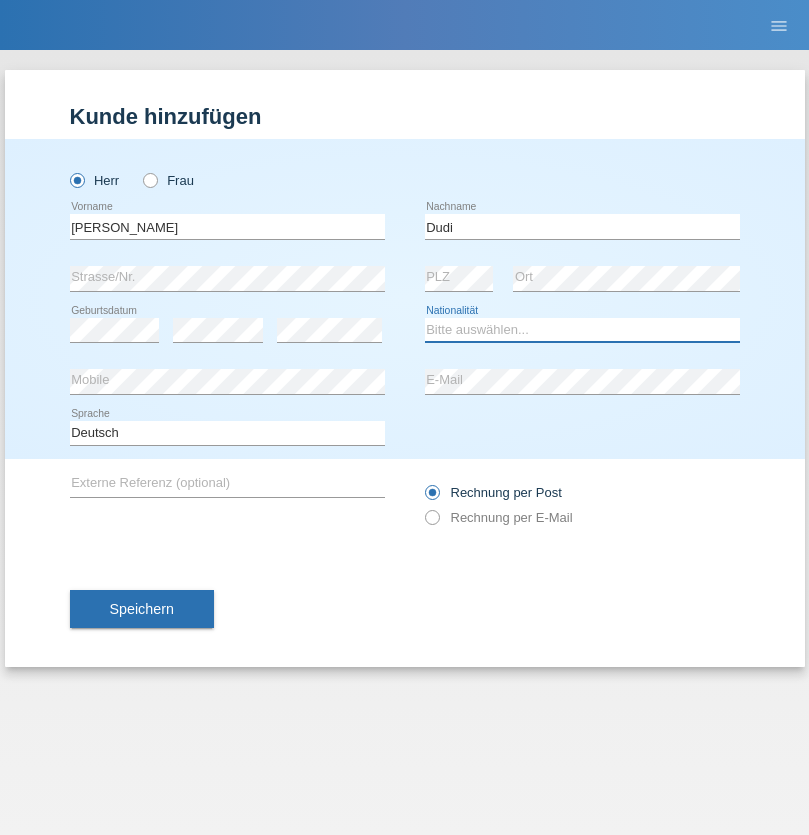 select on "SK" 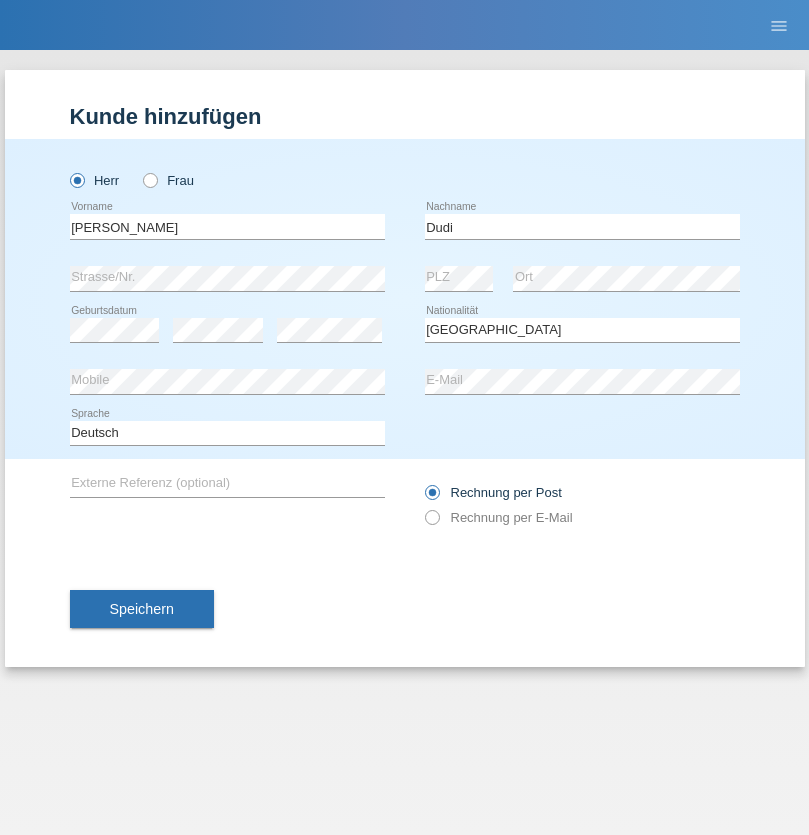 select on "C" 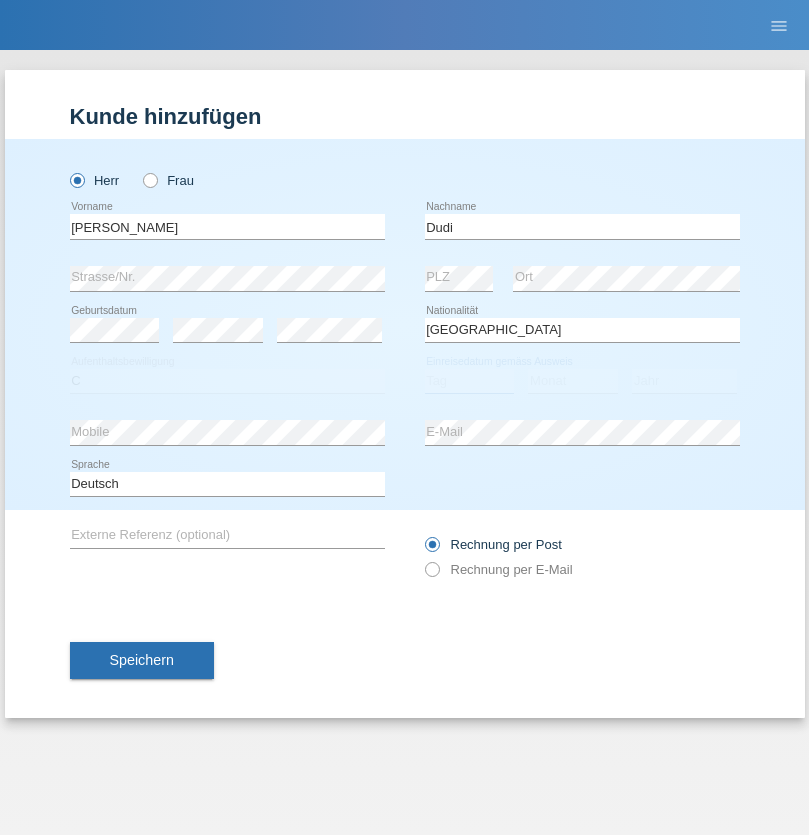select on "25" 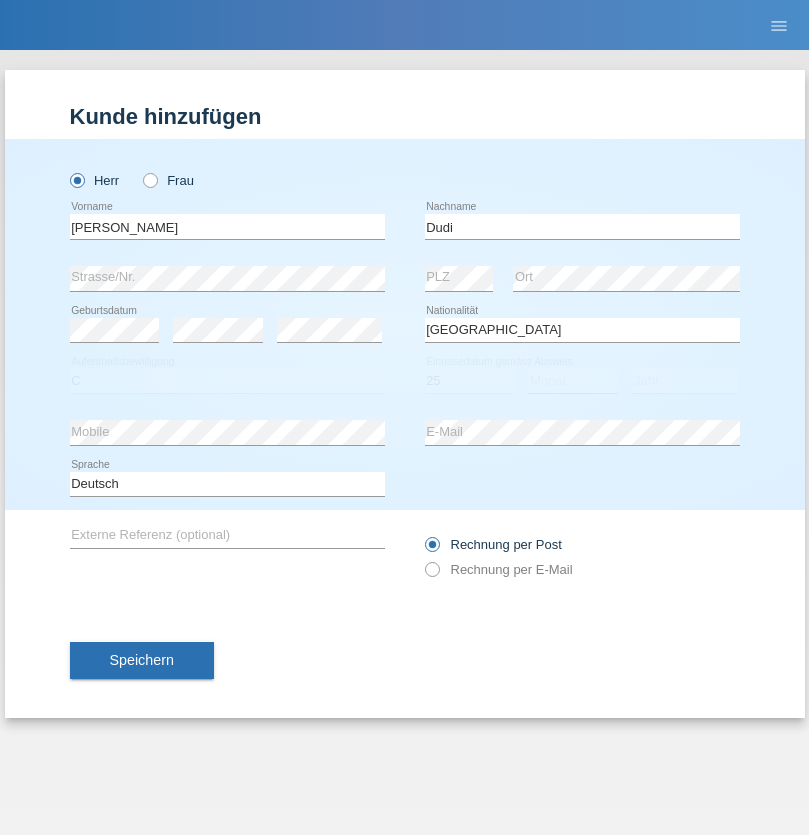 select on "05" 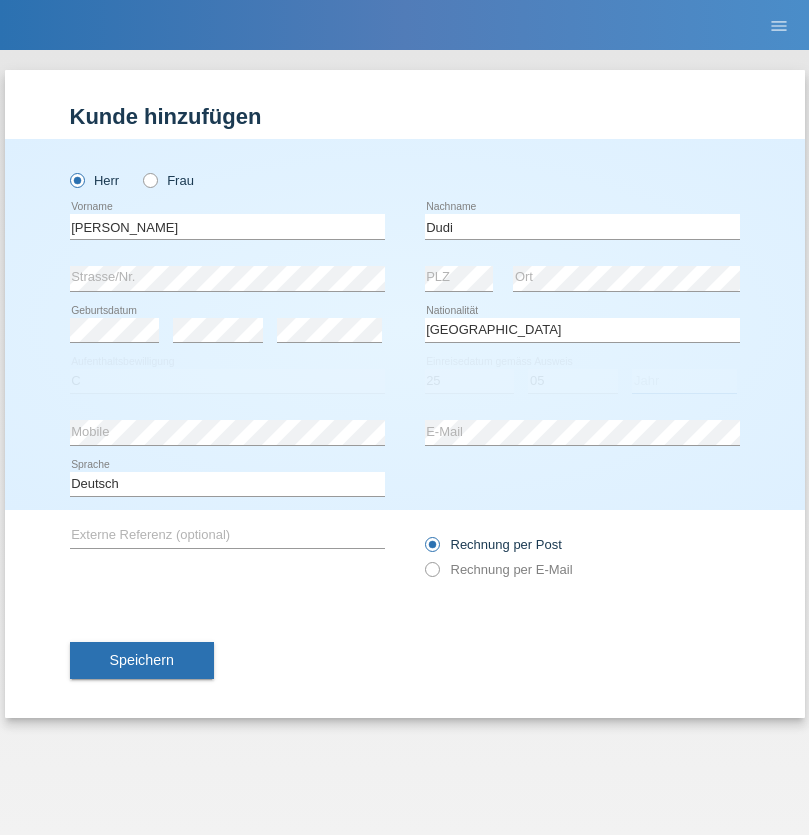 select on "2021" 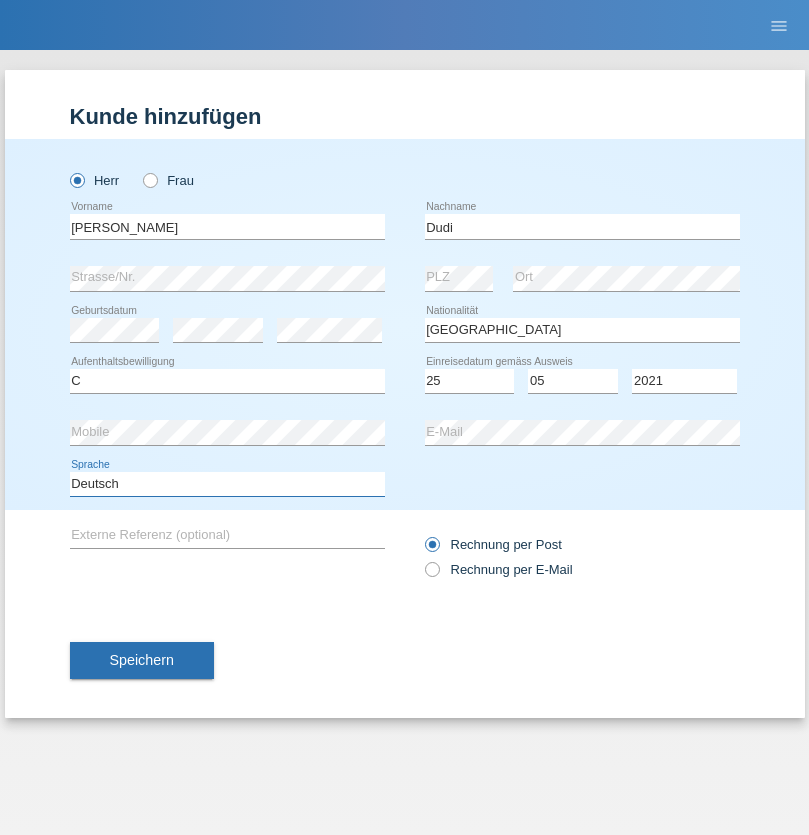 select on "en" 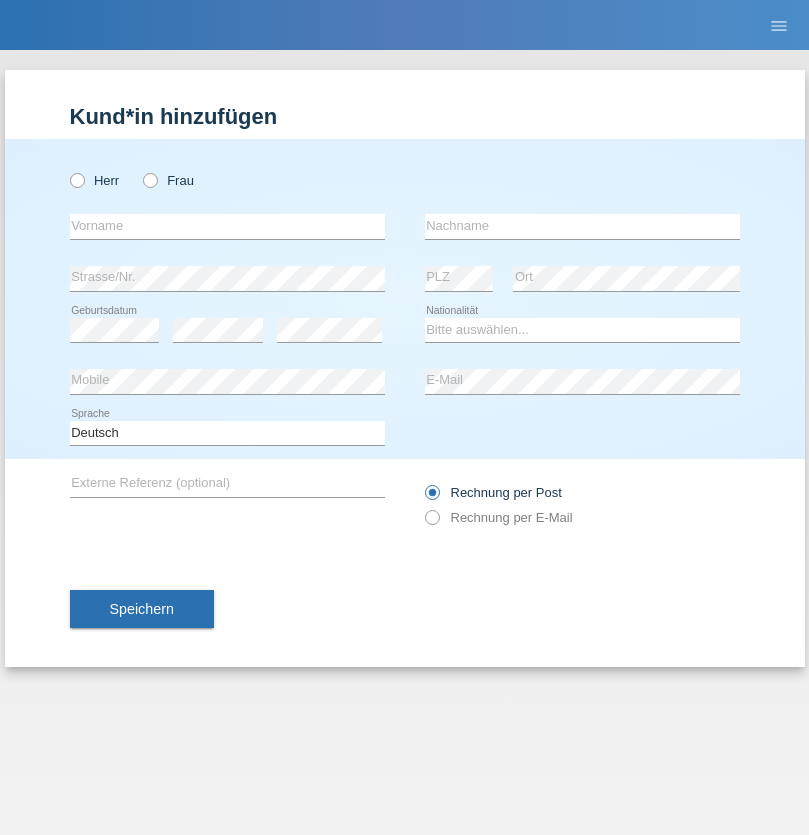scroll, scrollTop: 0, scrollLeft: 0, axis: both 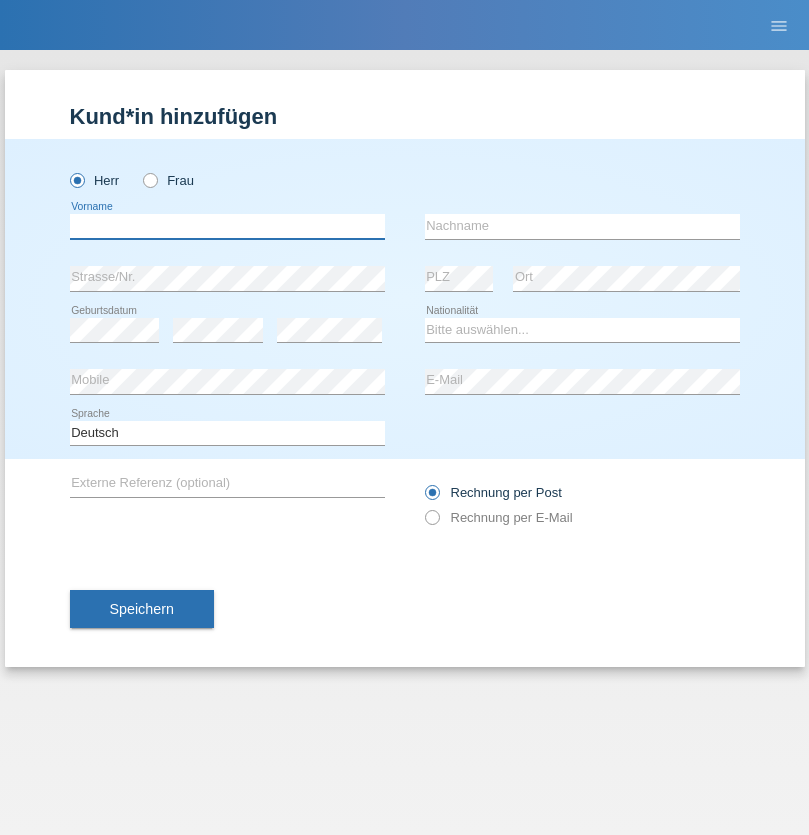click at bounding box center (227, 226) 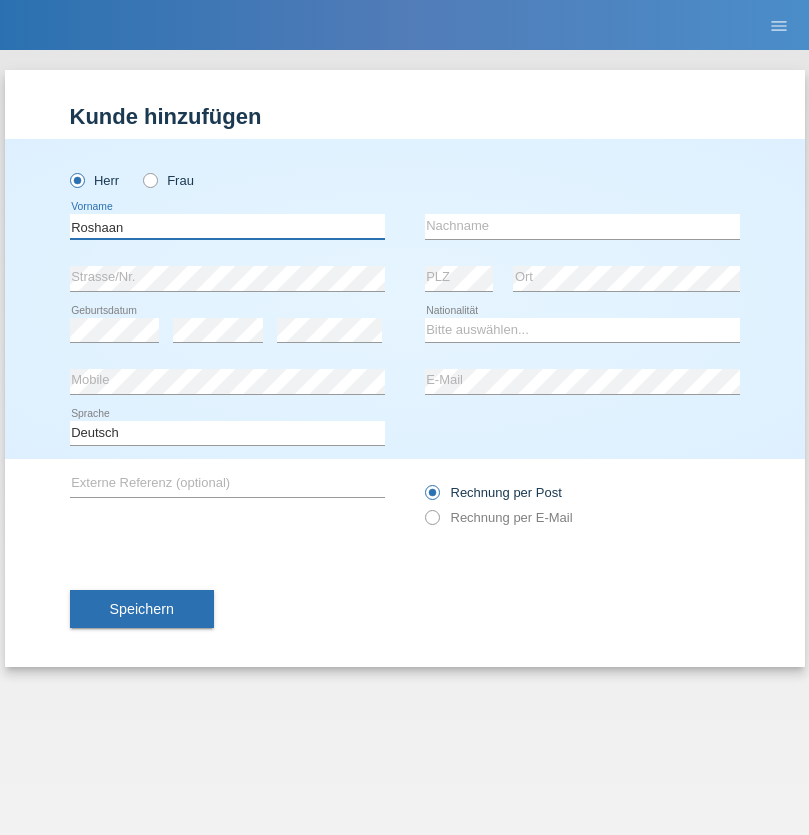 type on "Roshaan" 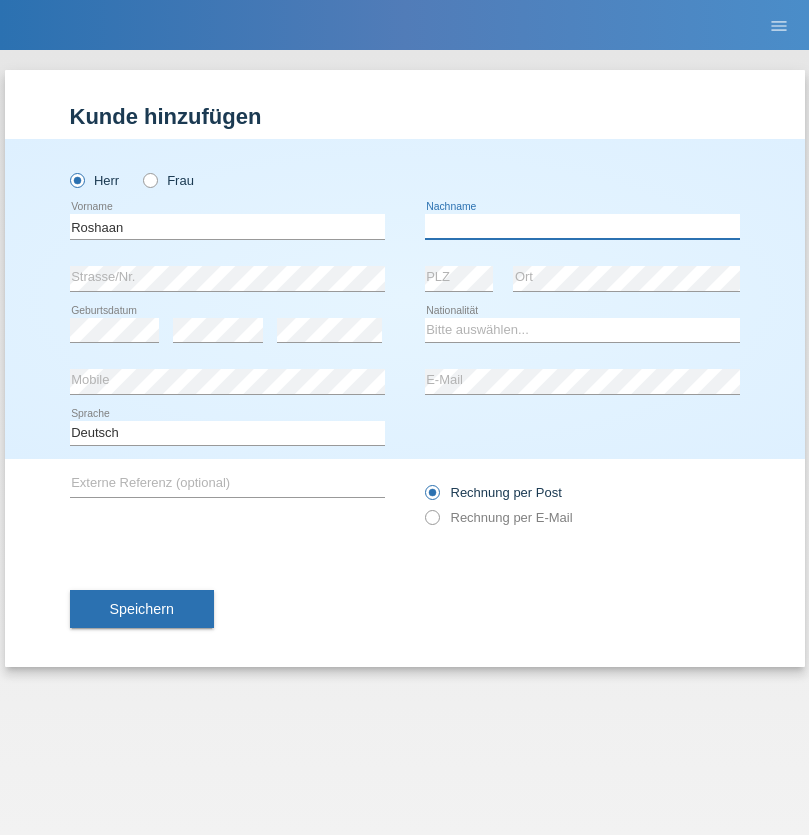 click at bounding box center [582, 226] 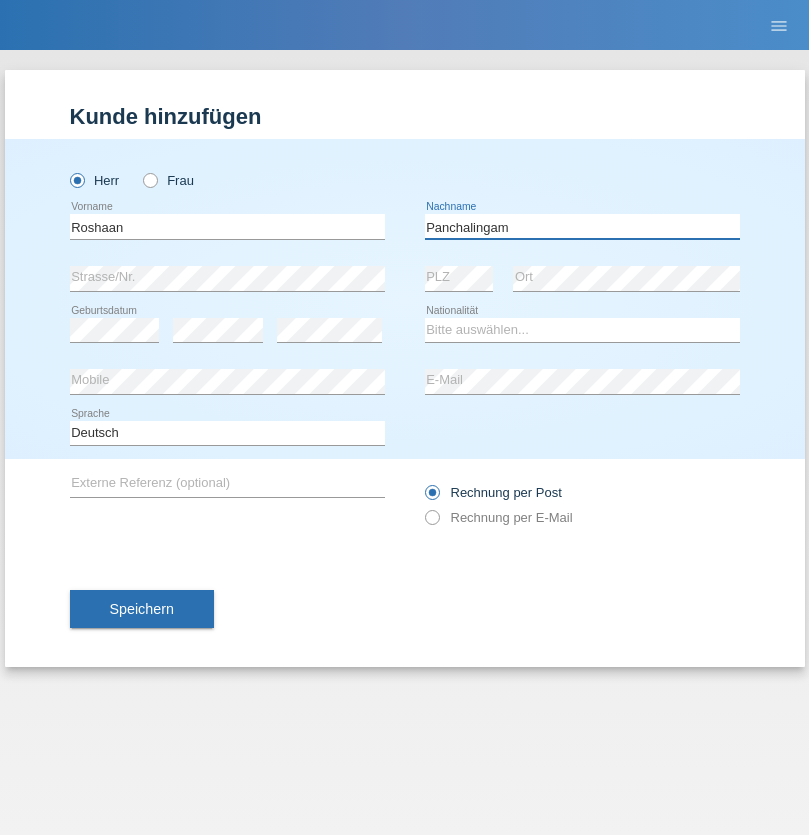 type on "Panchalingam" 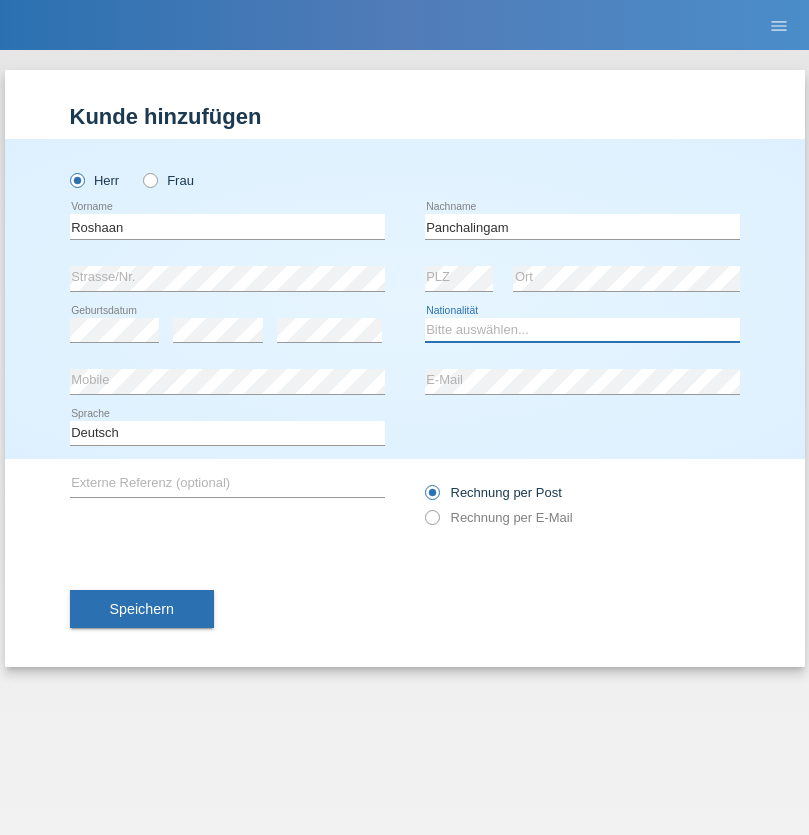 select on "CH" 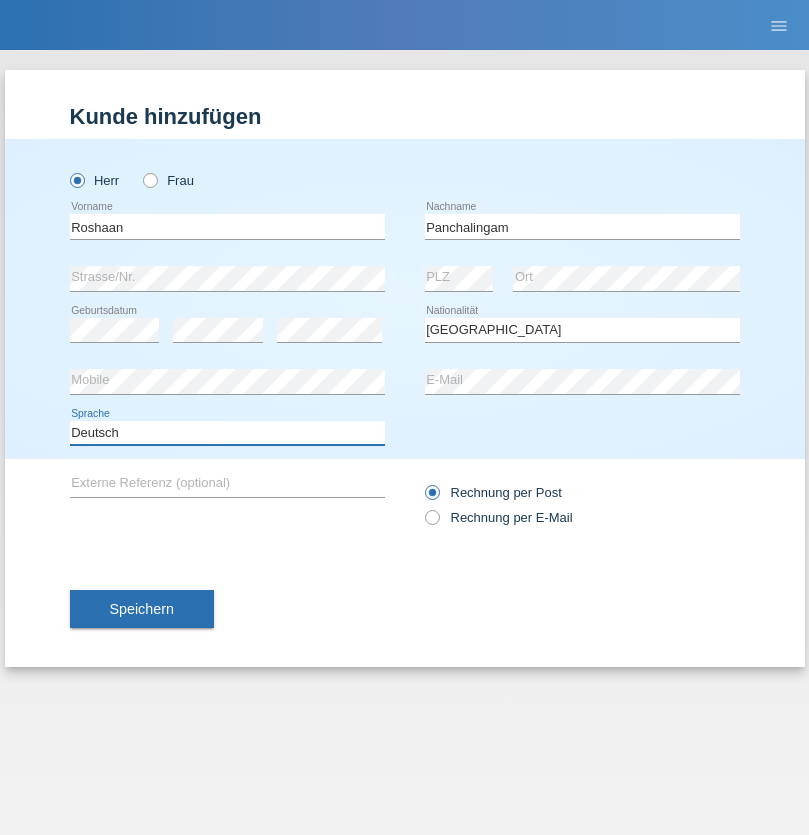 select on "en" 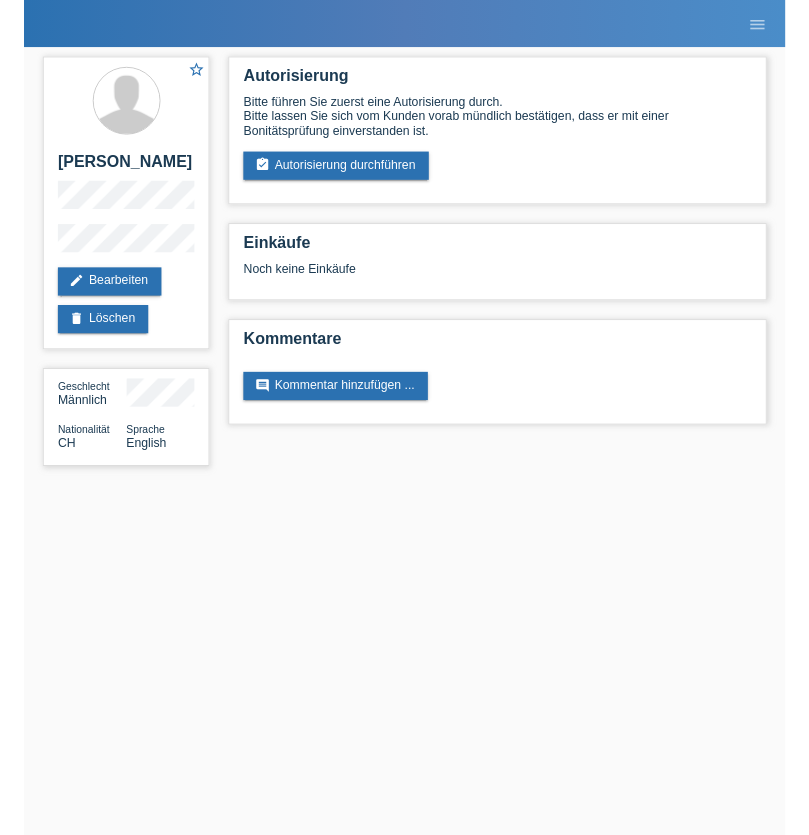 scroll, scrollTop: 0, scrollLeft: 0, axis: both 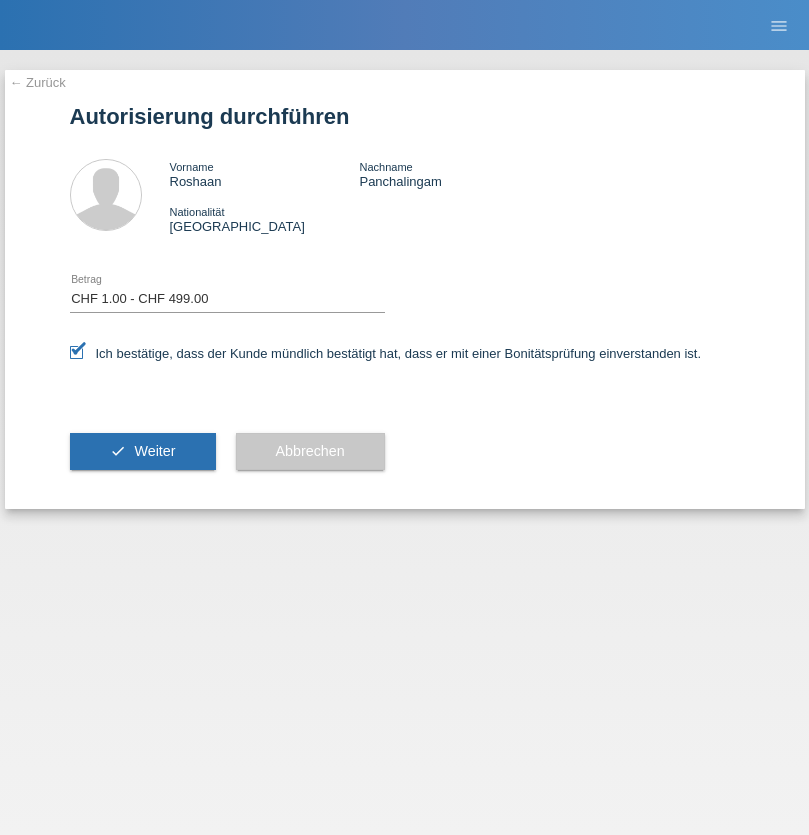 select on "1" 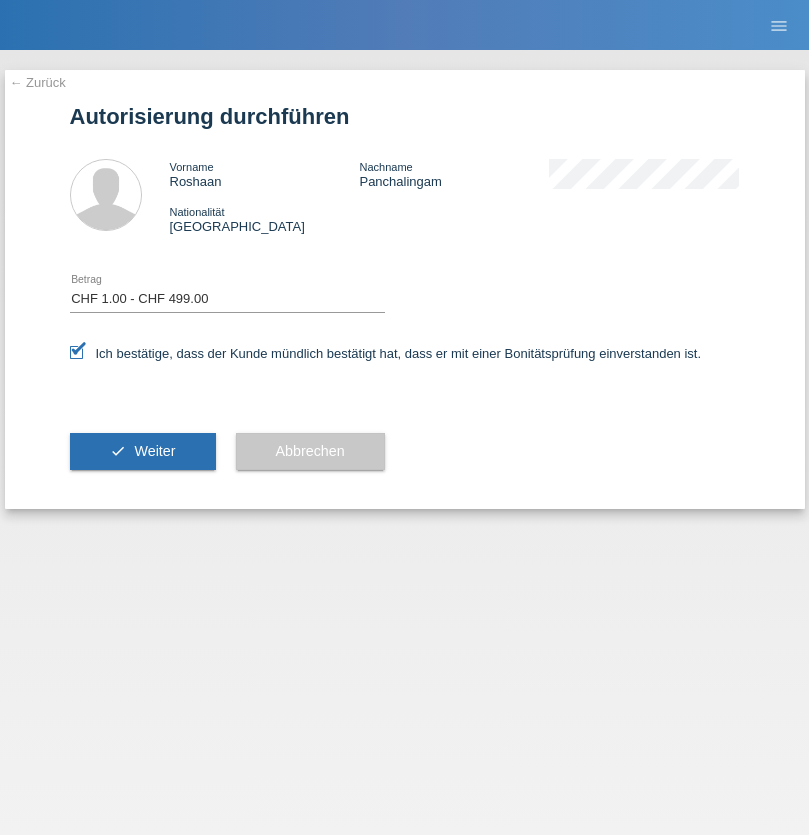 scroll, scrollTop: 0, scrollLeft: 0, axis: both 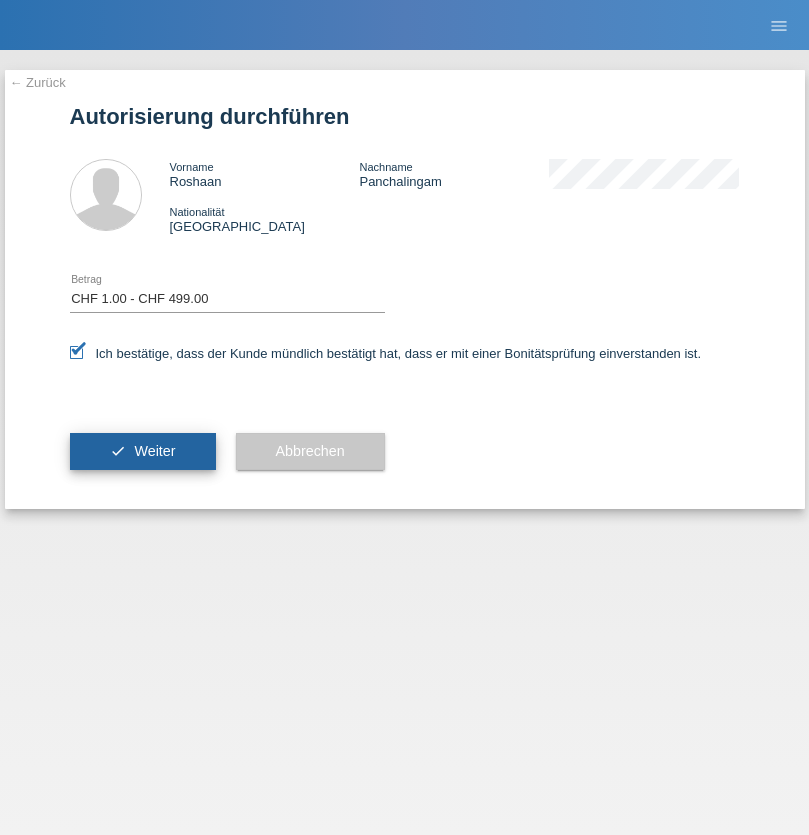click on "Weiter" at bounding box center [154, 451] 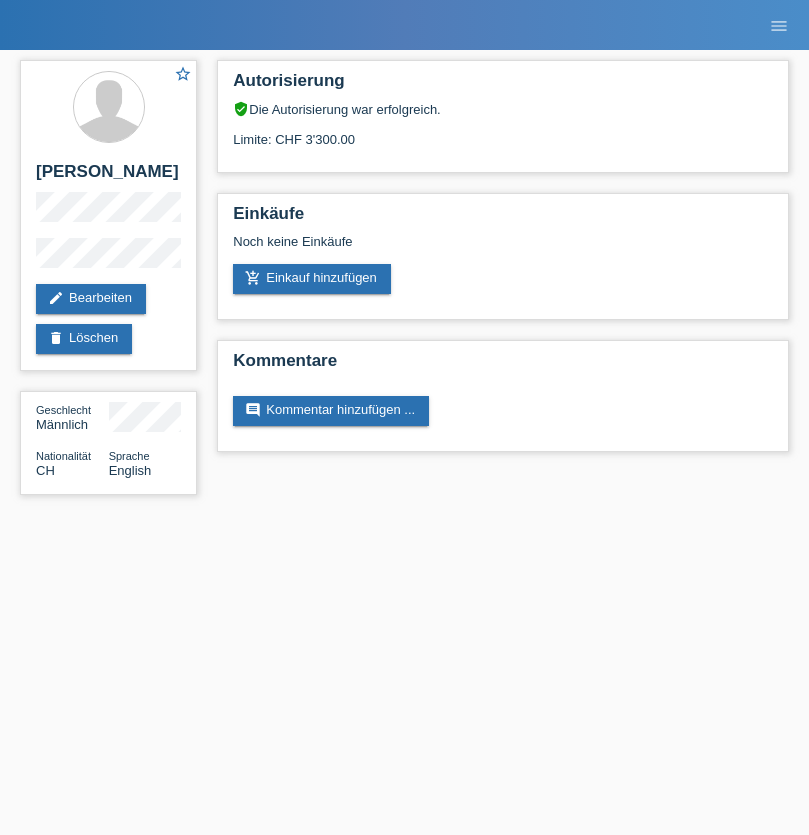 scroll, scrollTop: 0, scrollLeft: 0, axis: both 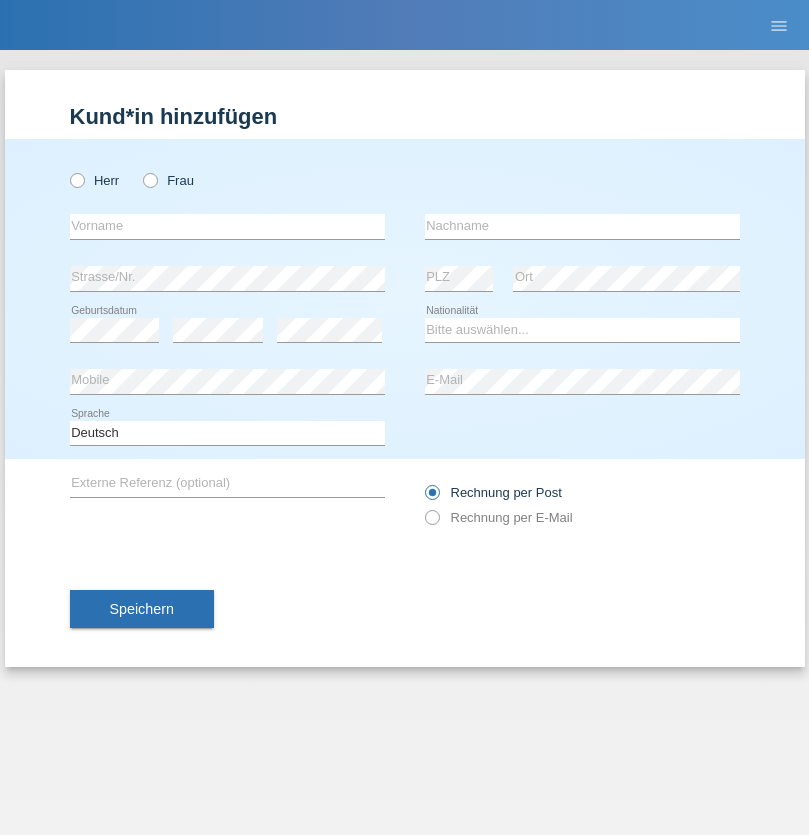 radio on "true" 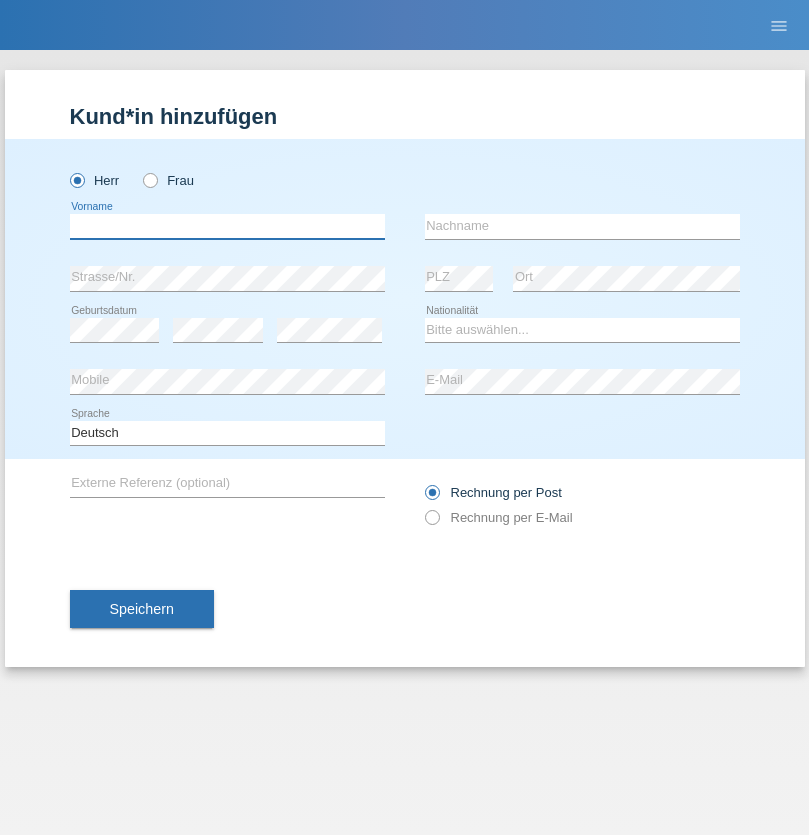 click at bounding box center (227, 226) 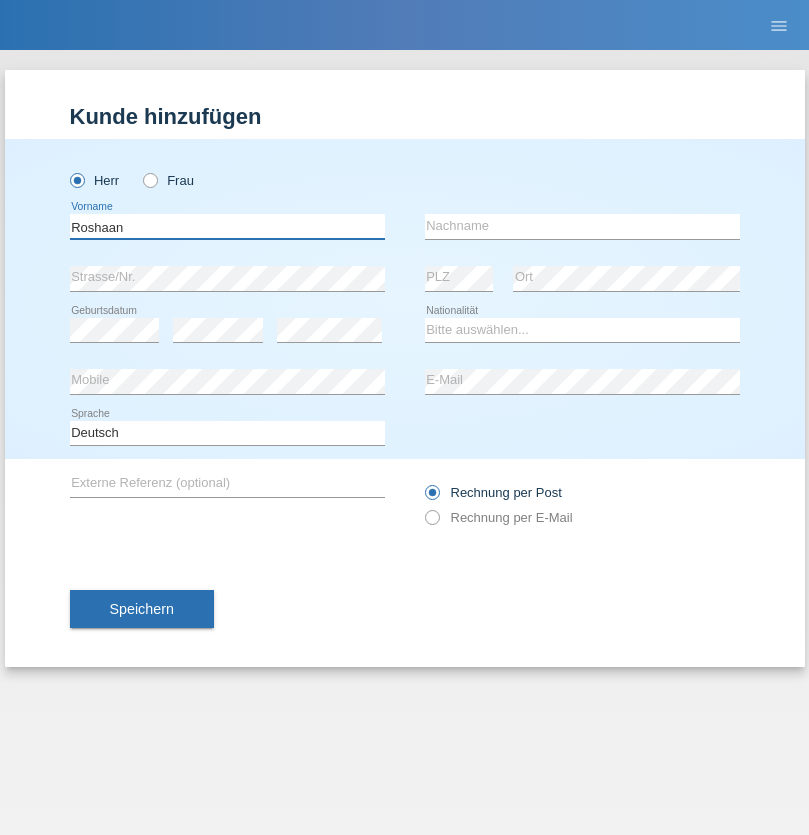 type on "Roshaan" 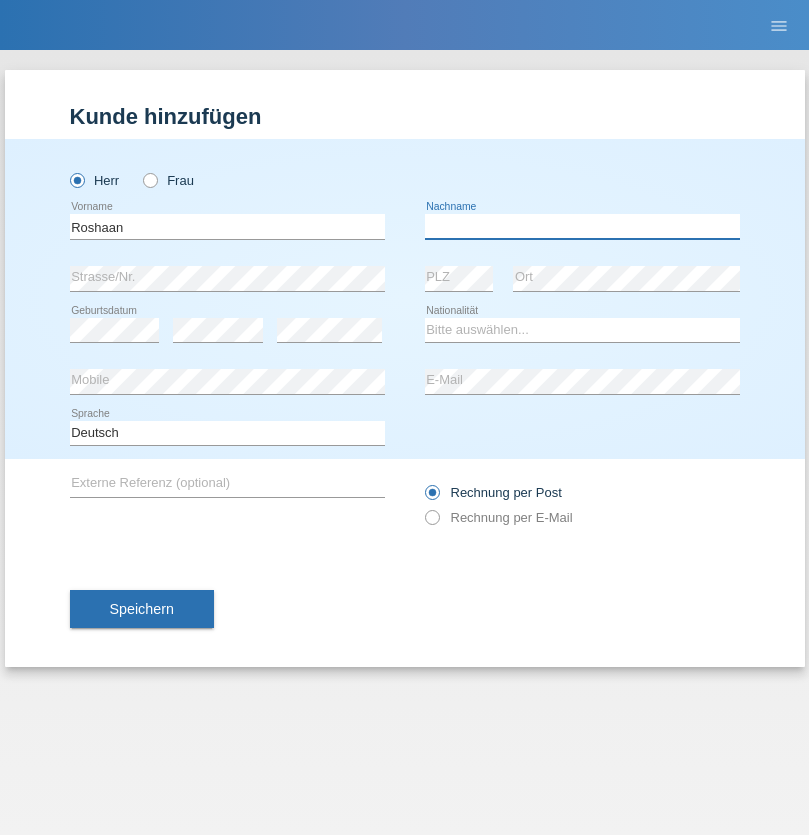 click at bounding box center [582, 226] 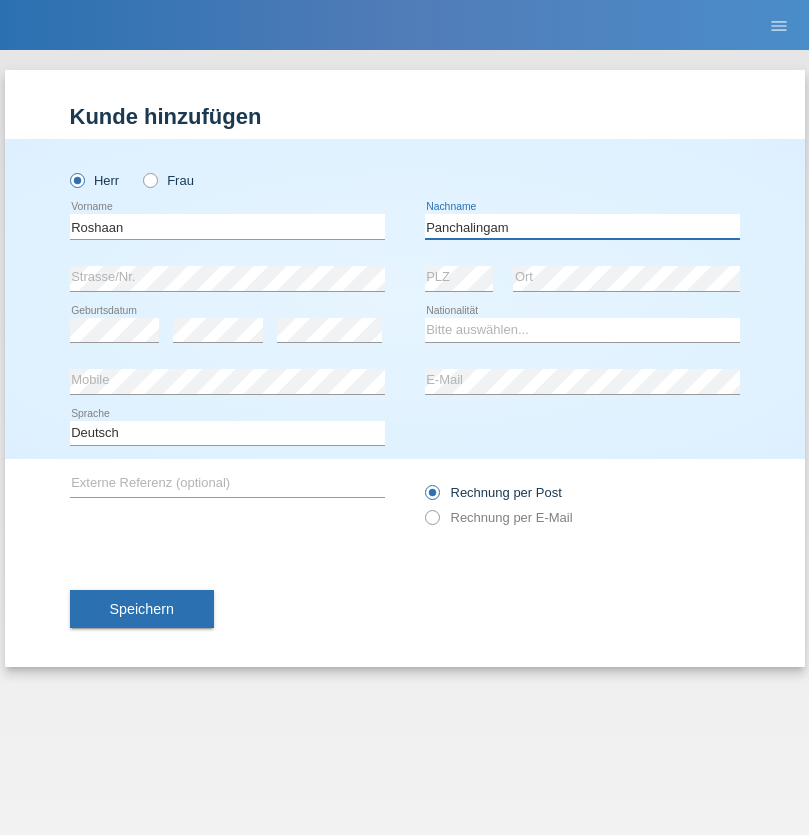 type on "Panchalingam" 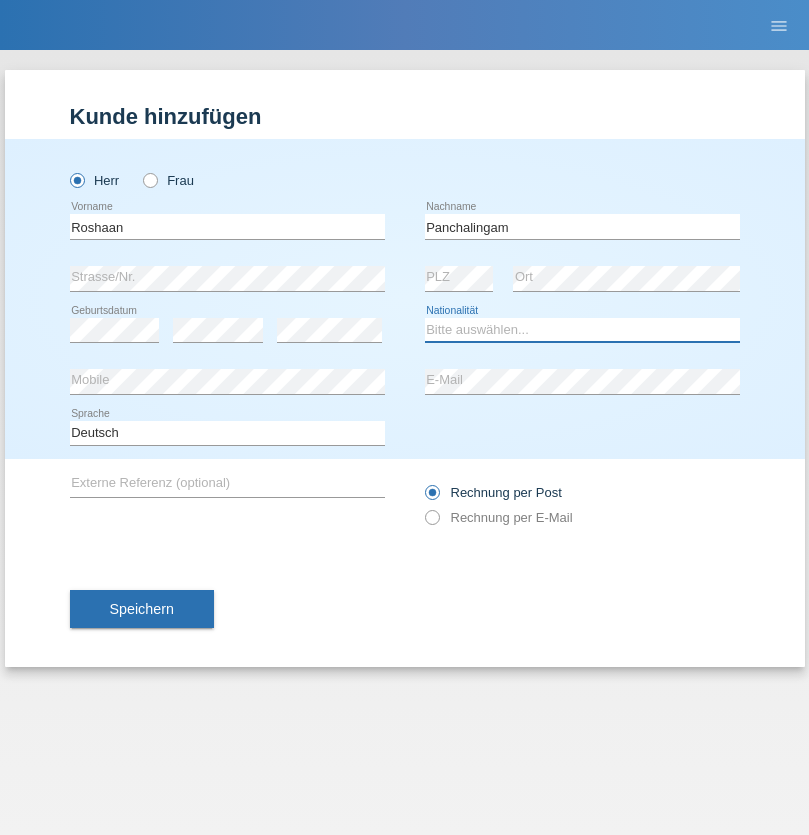 select on "CH" 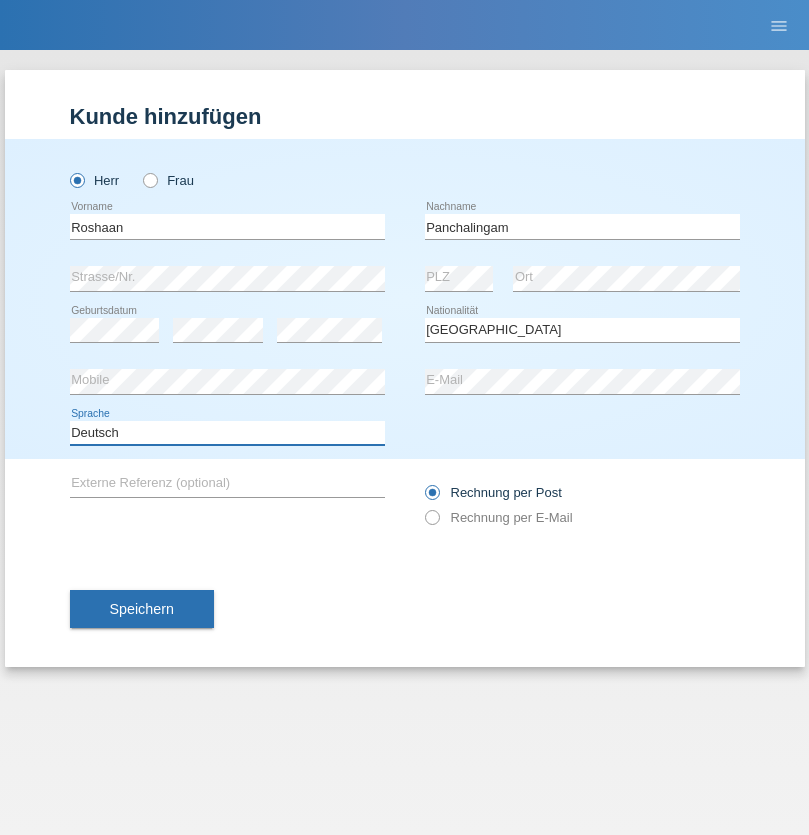 select on "en" 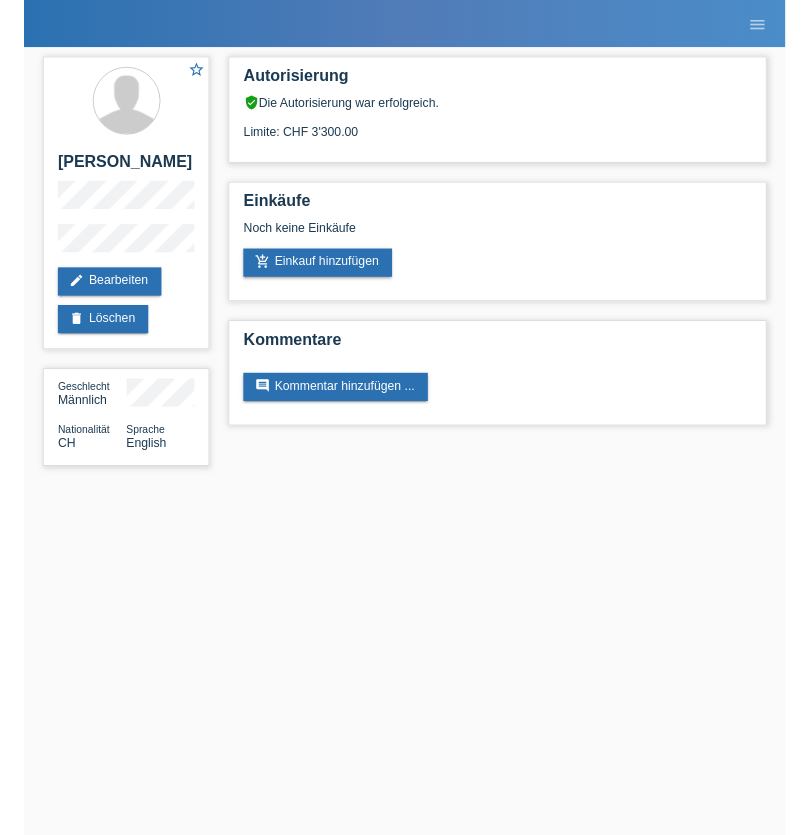 scroll, scrollTop: 0, scrollLeft: 0, axis: both 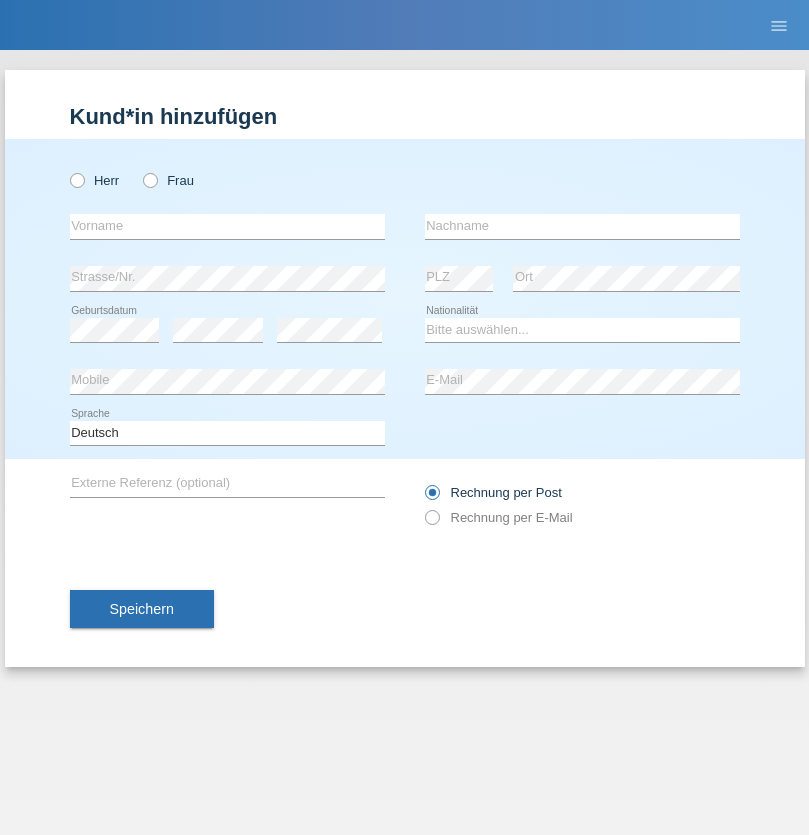 radio on "true" 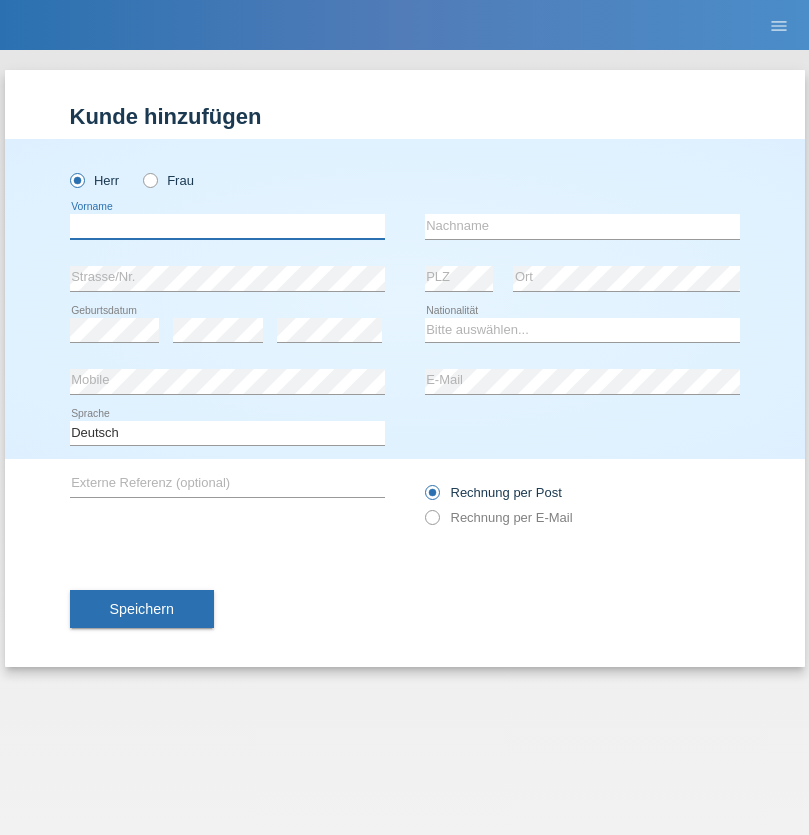 click at bounding box center (227, 226) 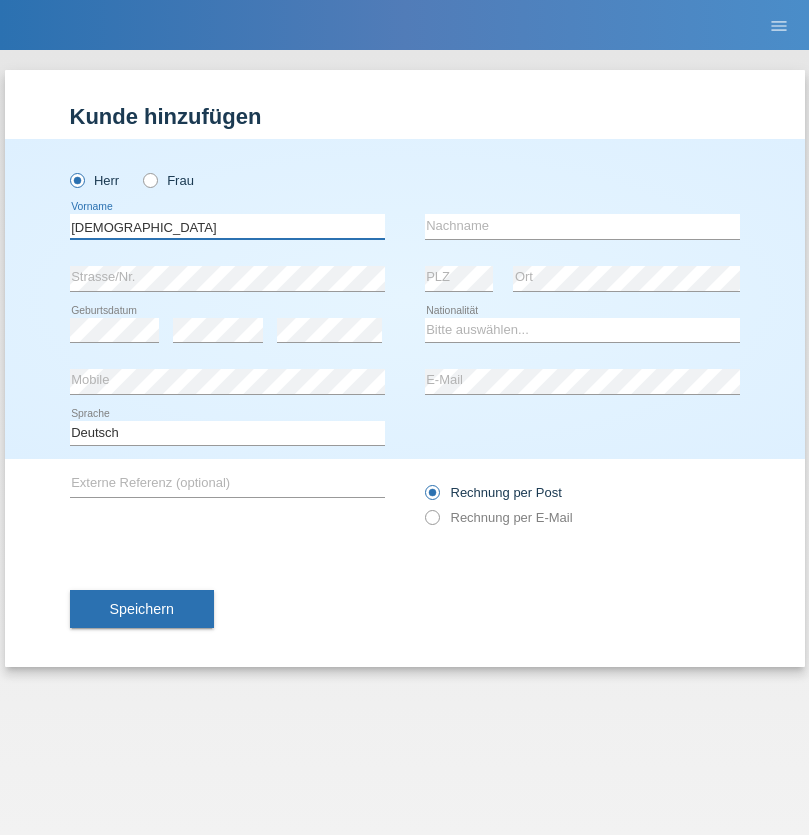 type on "[DEMOGRAPHIC_DATA]" 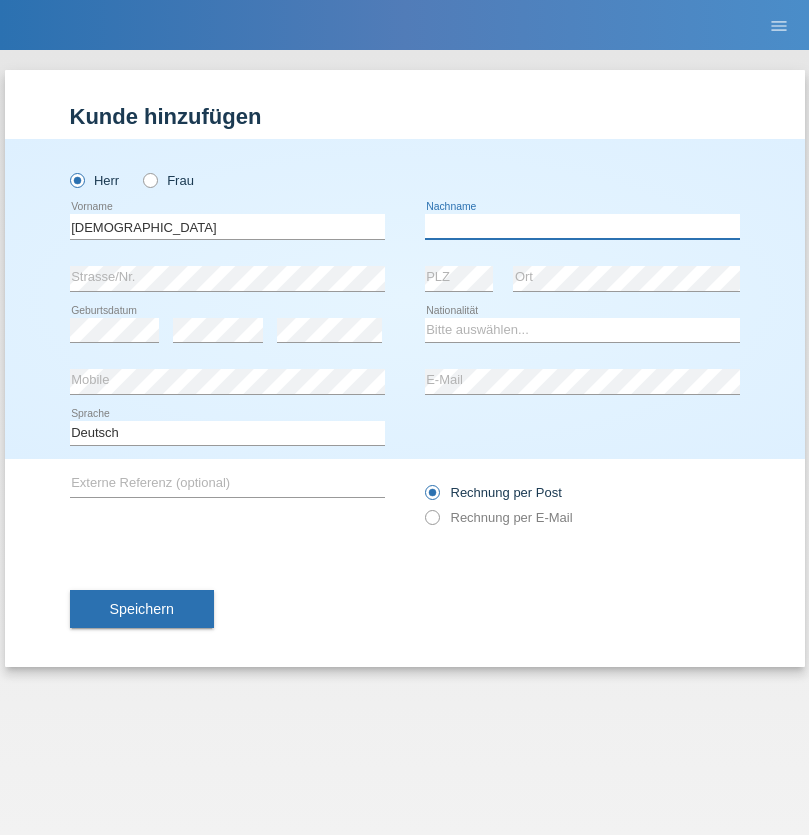 click at bounding box center [582, 226] 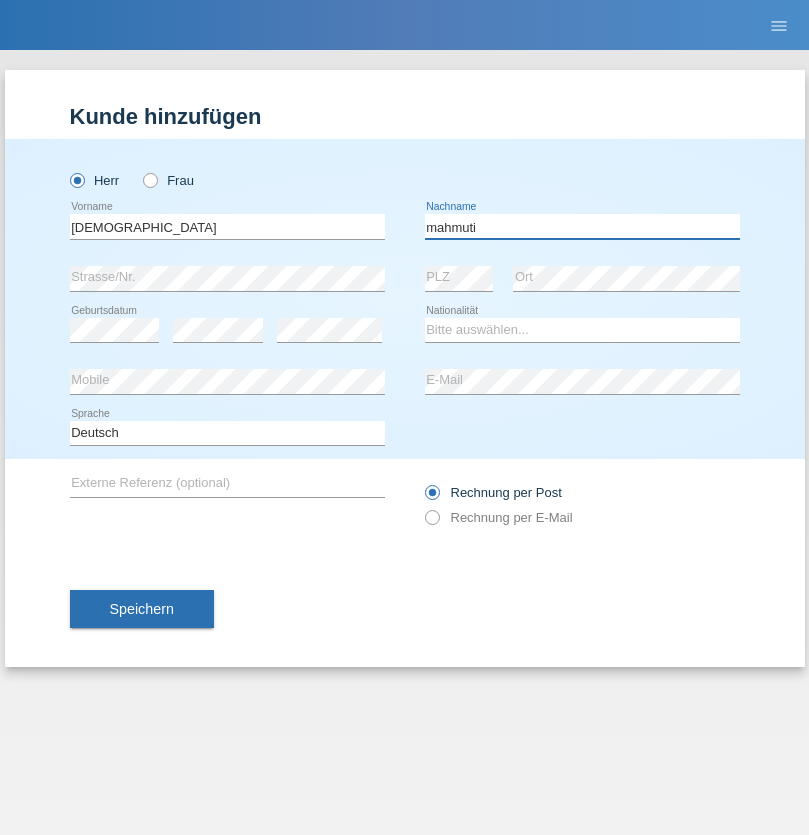 type on "mahmuti" 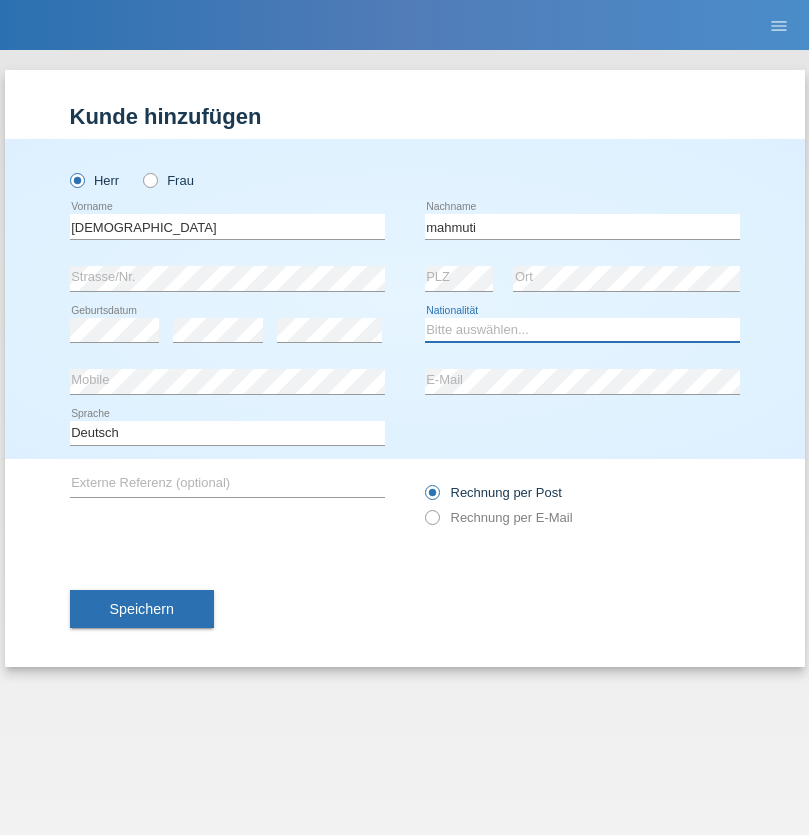 select on "CH" 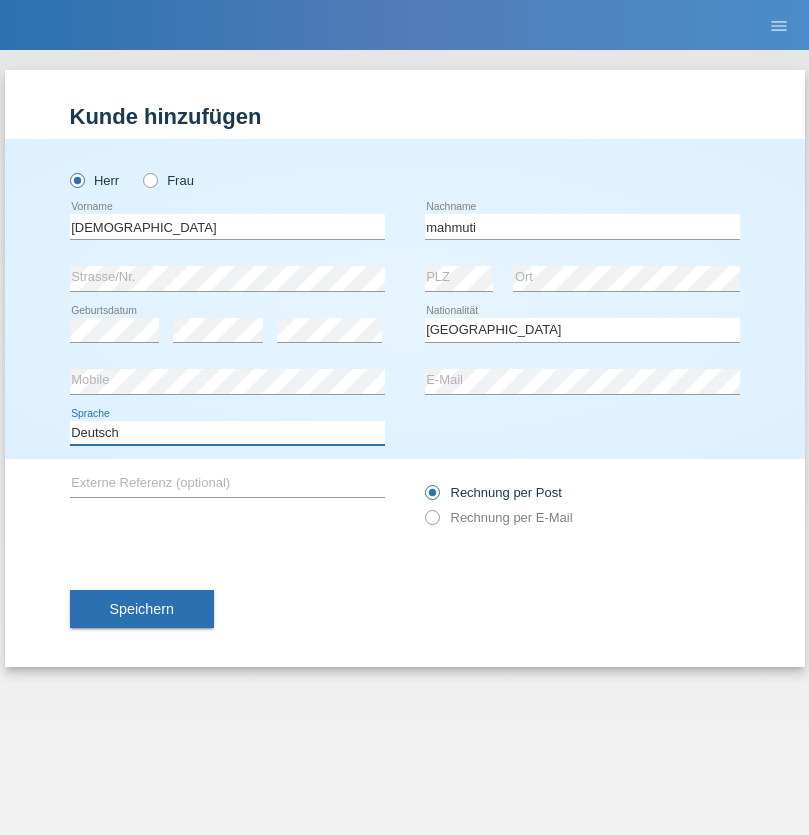 select on "en" 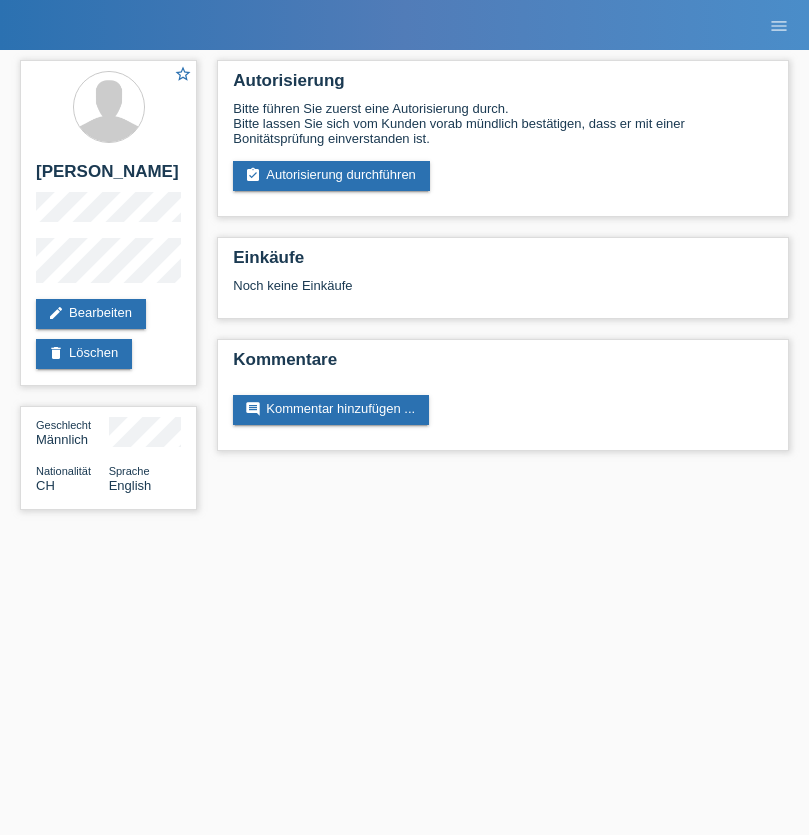 scroll, scrollTop: 0, scrollLeft: 0, axis: both 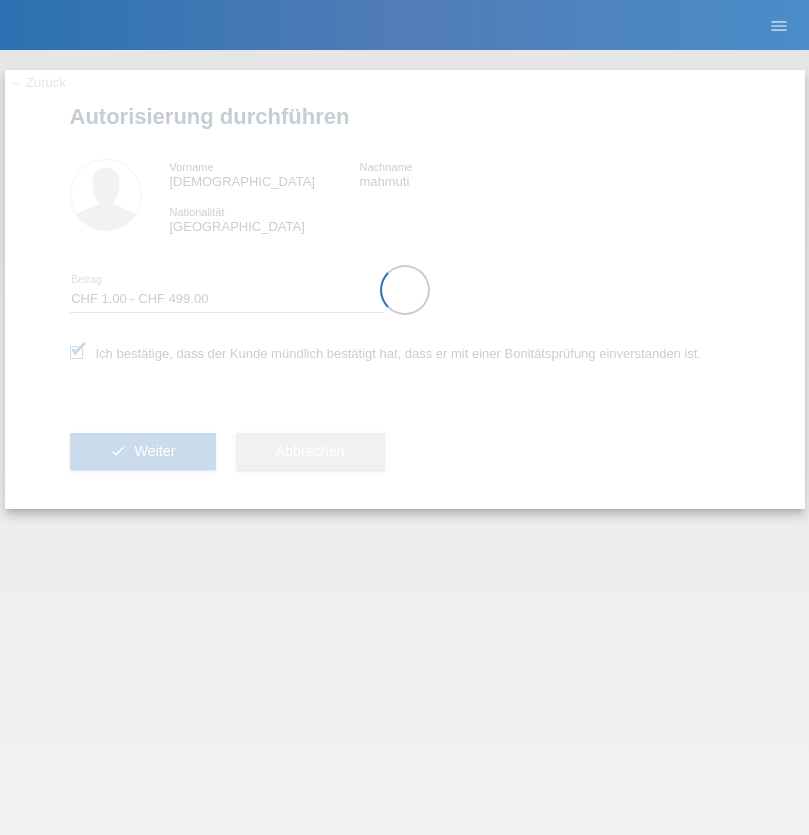 select on "1" 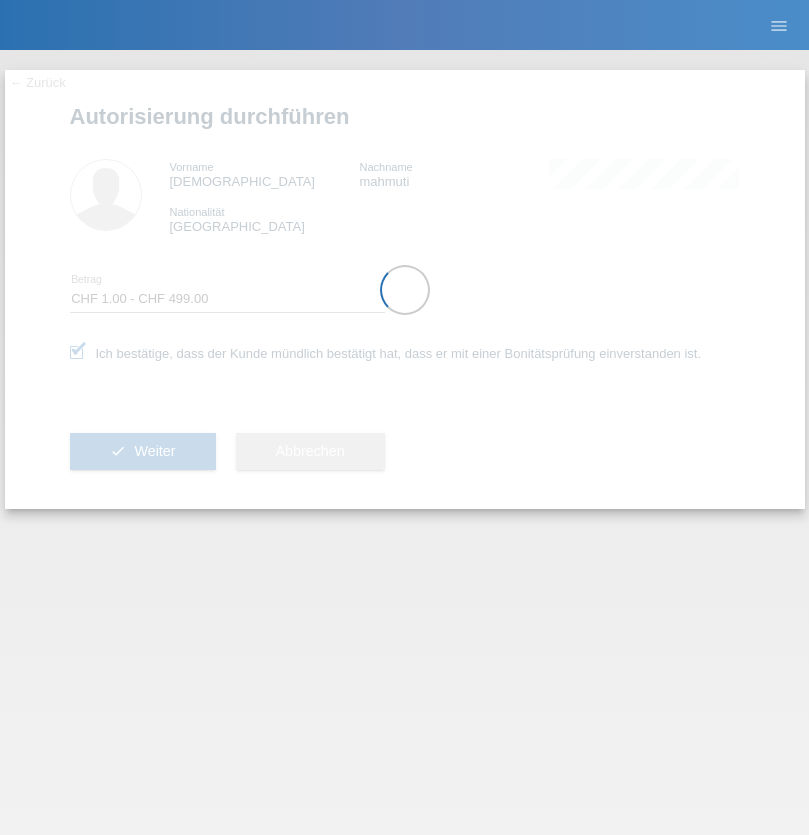 scroll, scrollTop: 0, scrollLeft: 0, axis: both 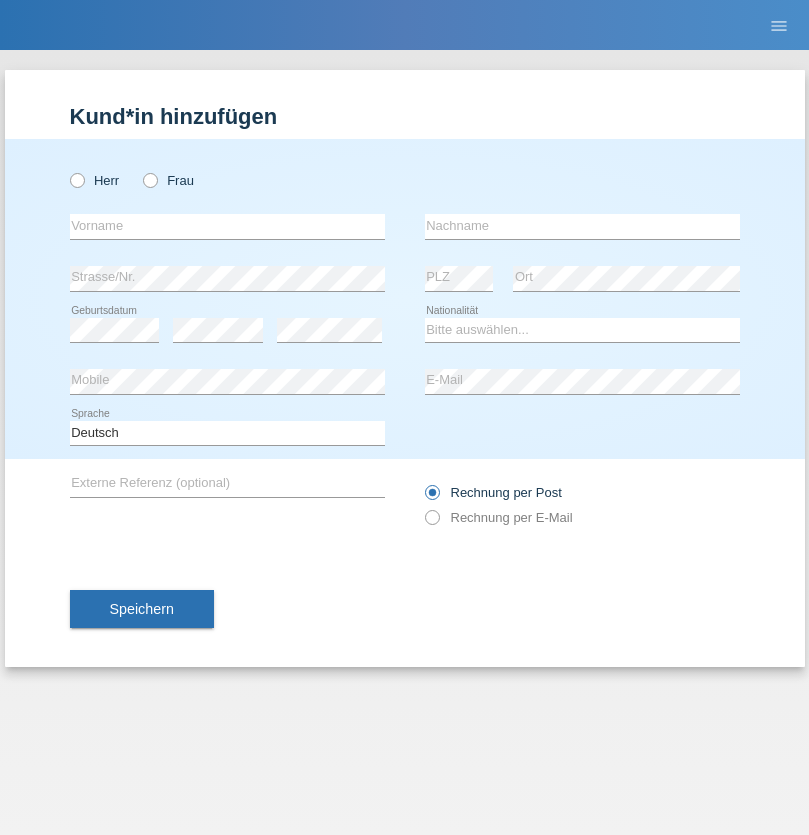 radio on "true" 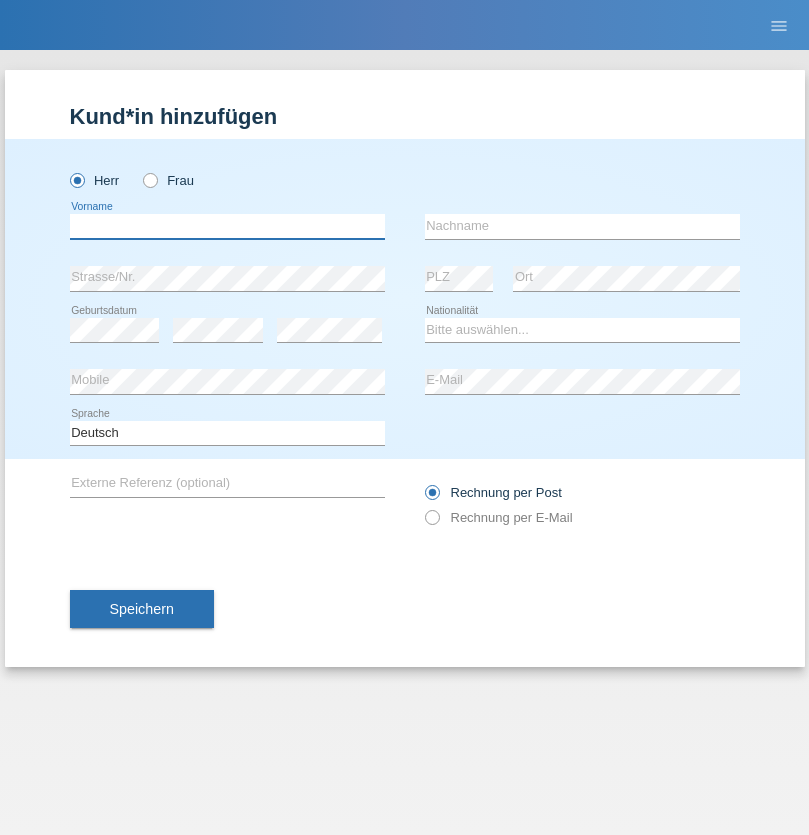click at bounding box center (227, 226) 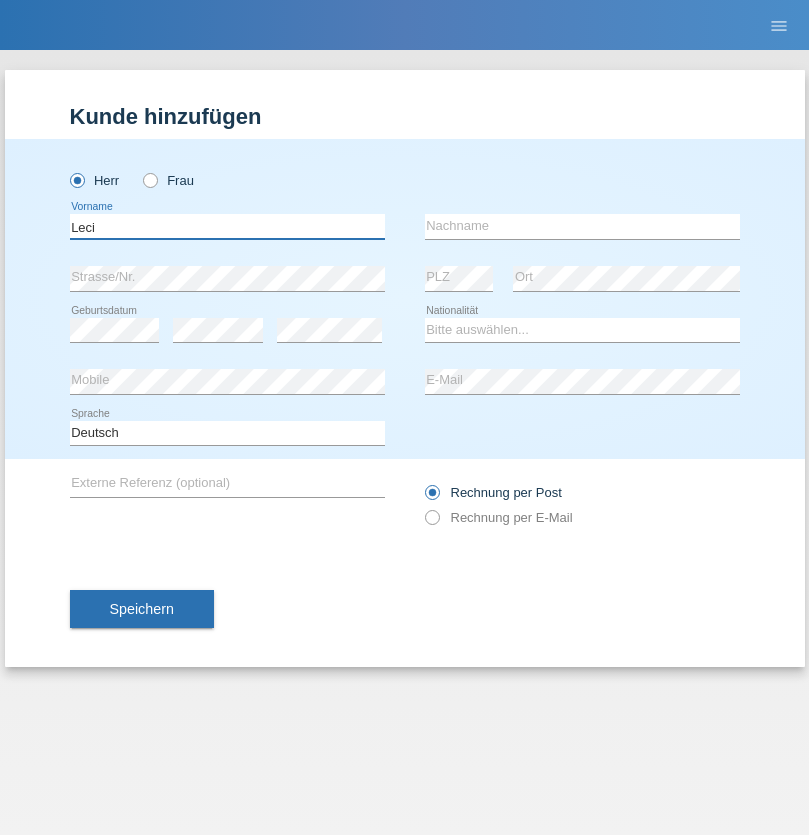 type on "Leci" 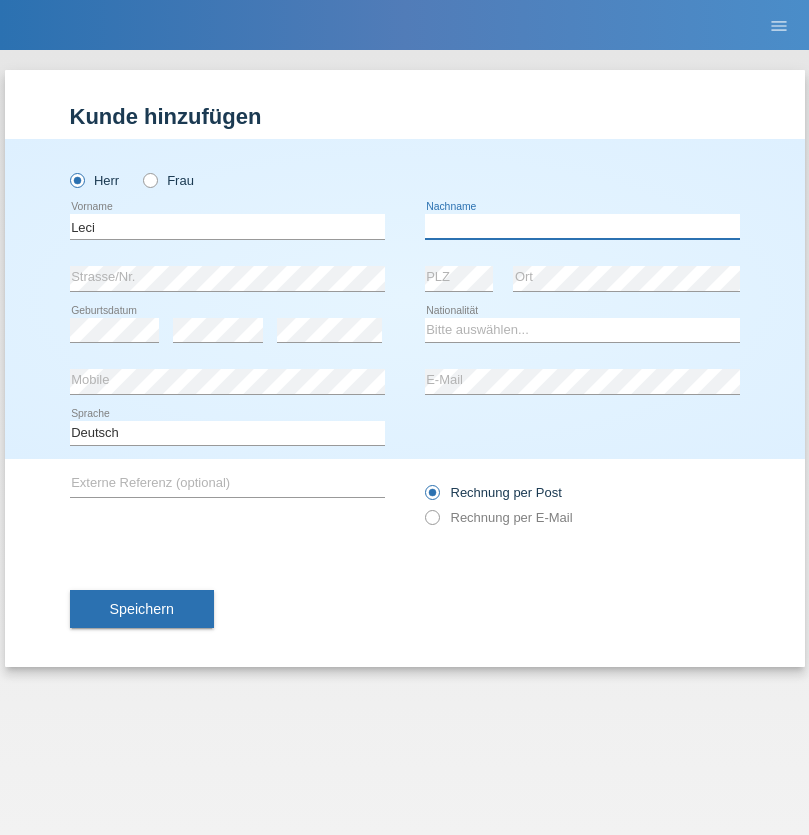 click at bounding box center (582, 226) 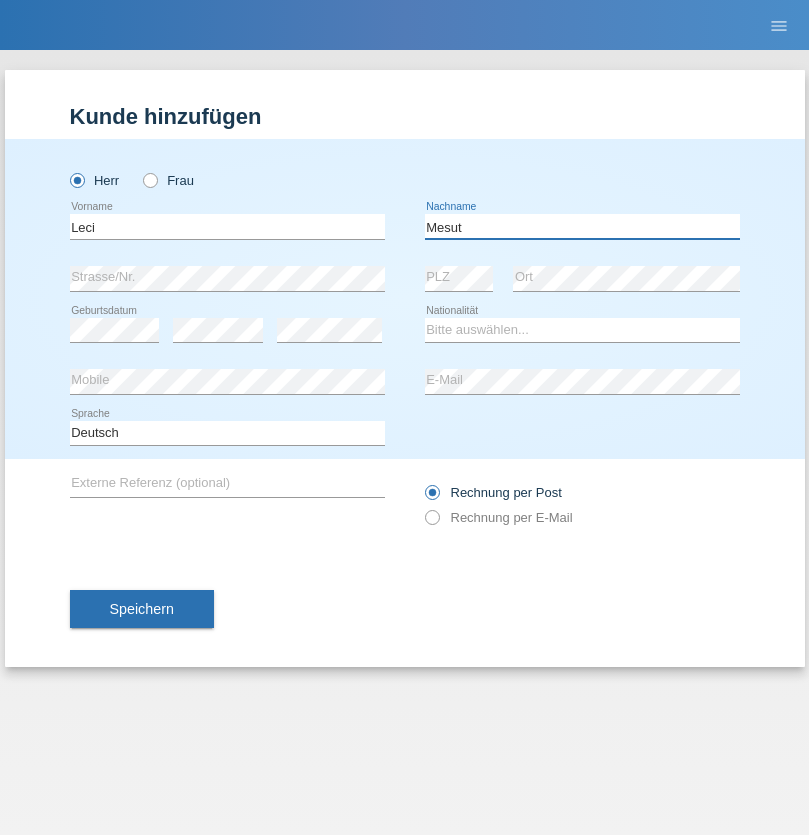 type on "Mesut" 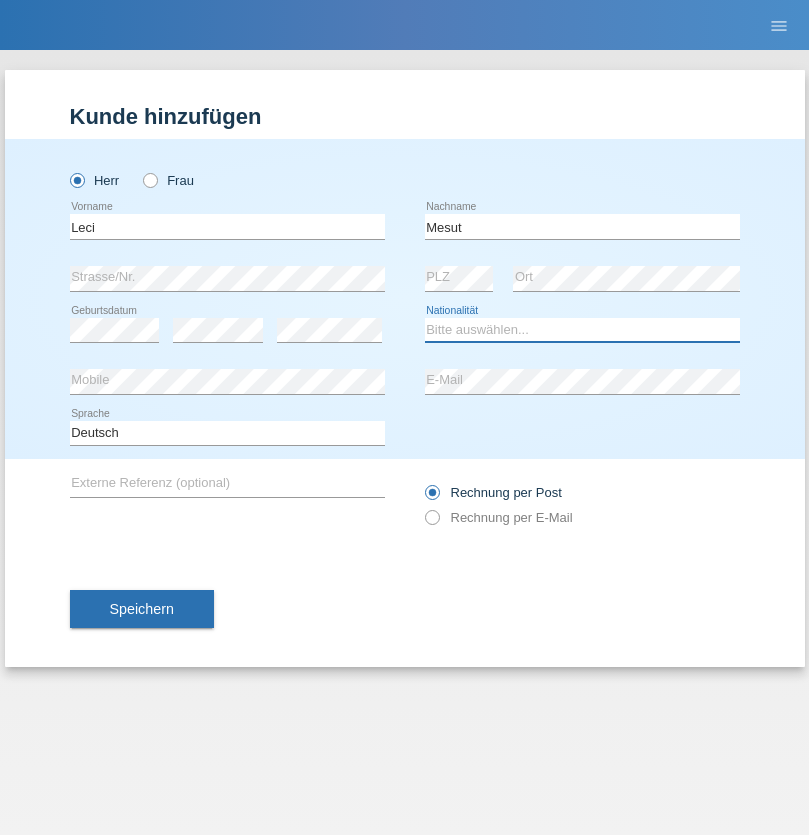 select on "XK" 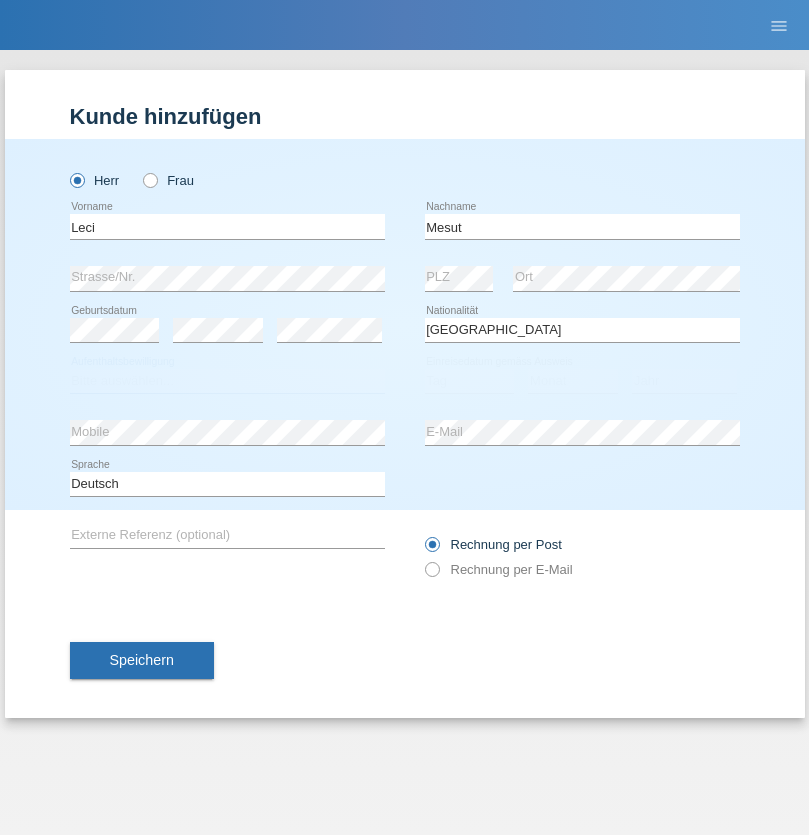 select on "C" 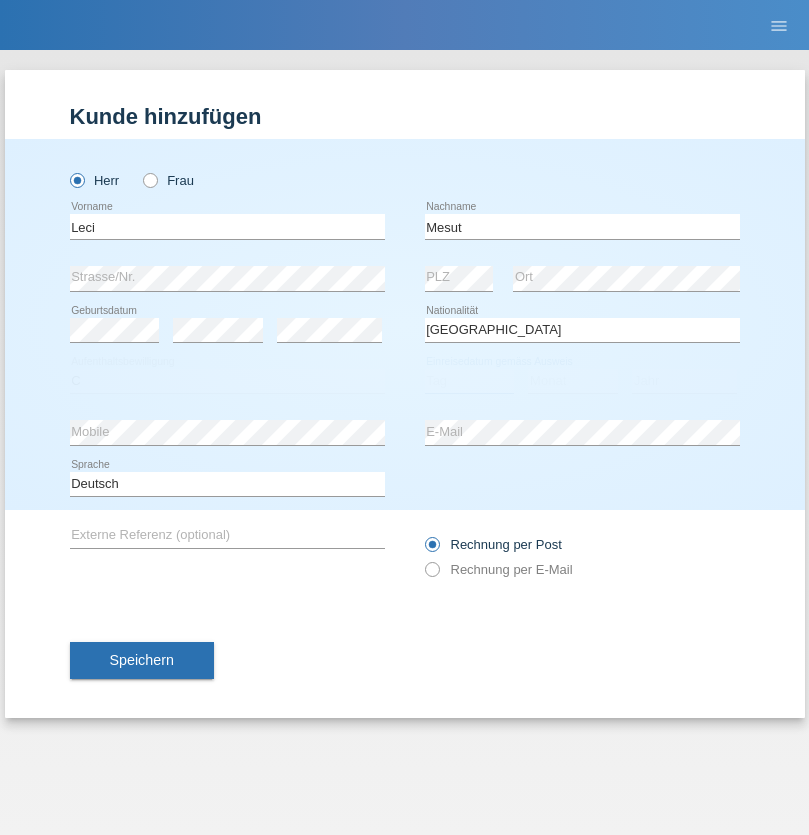 select on "12" 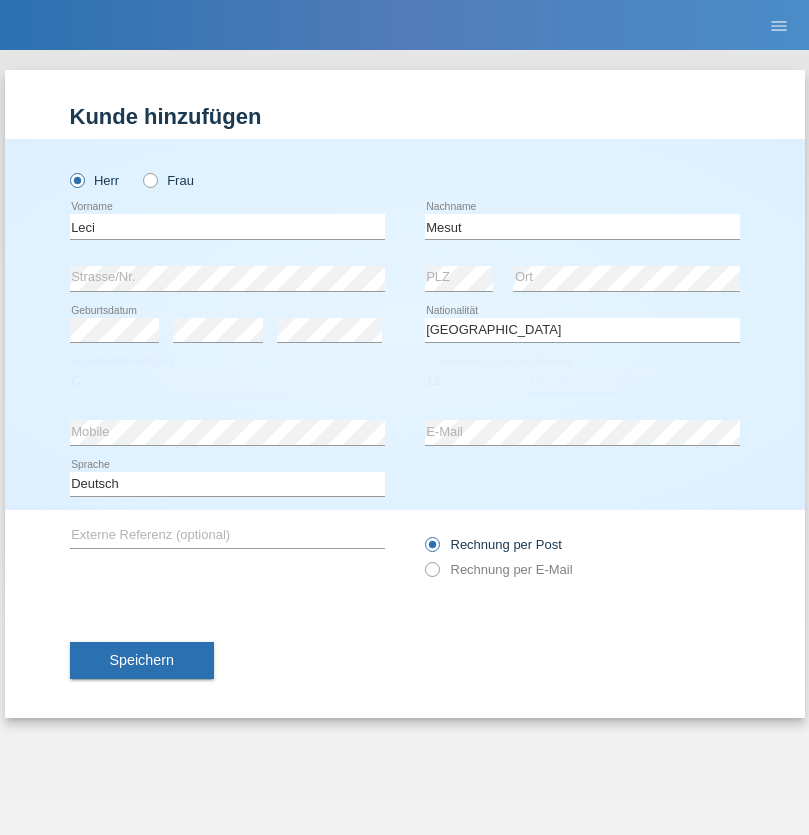 select on "07" 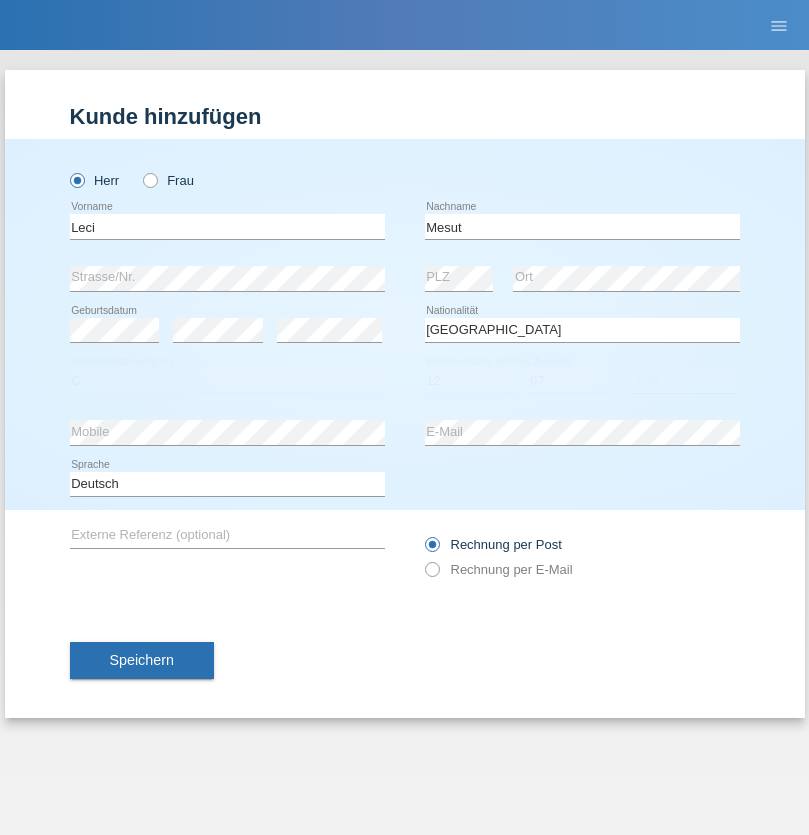 select on "2021" 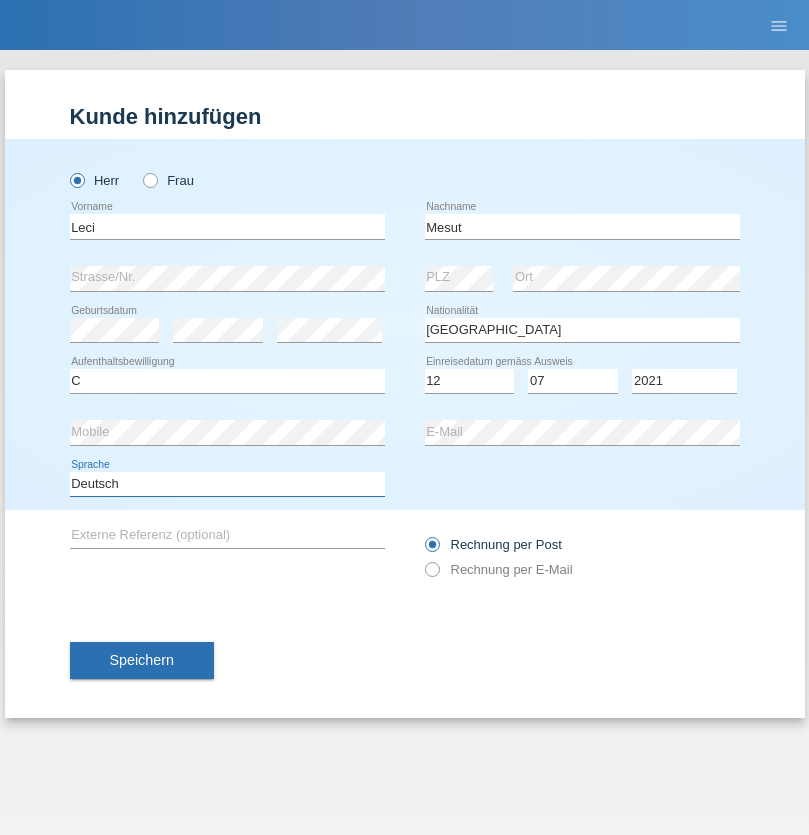 select on "en" 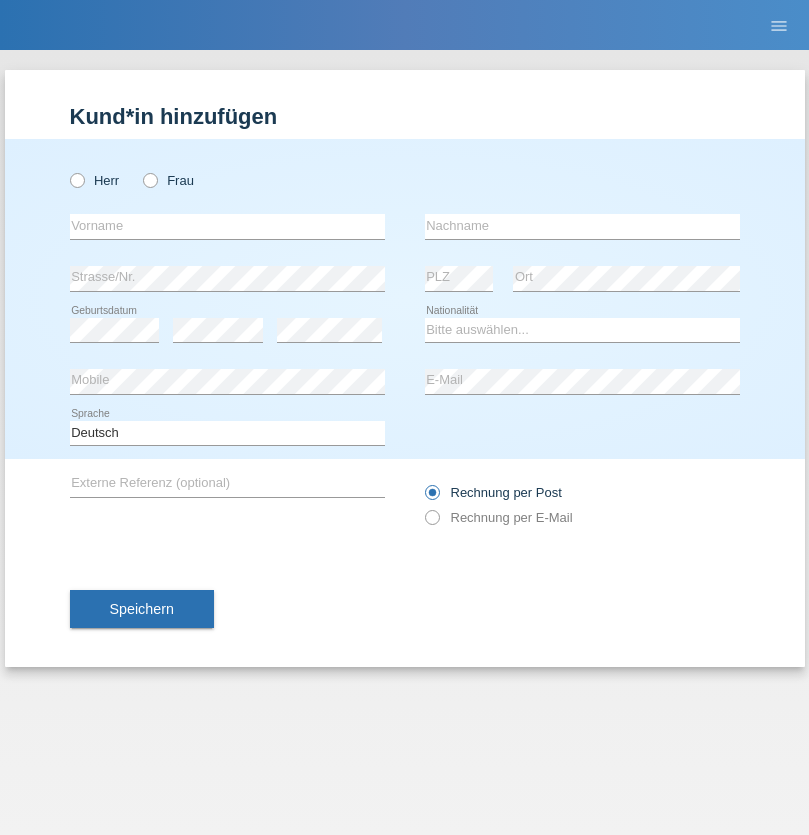 scroll, scrollTop: 0, scrollLeft: 0, axis: both 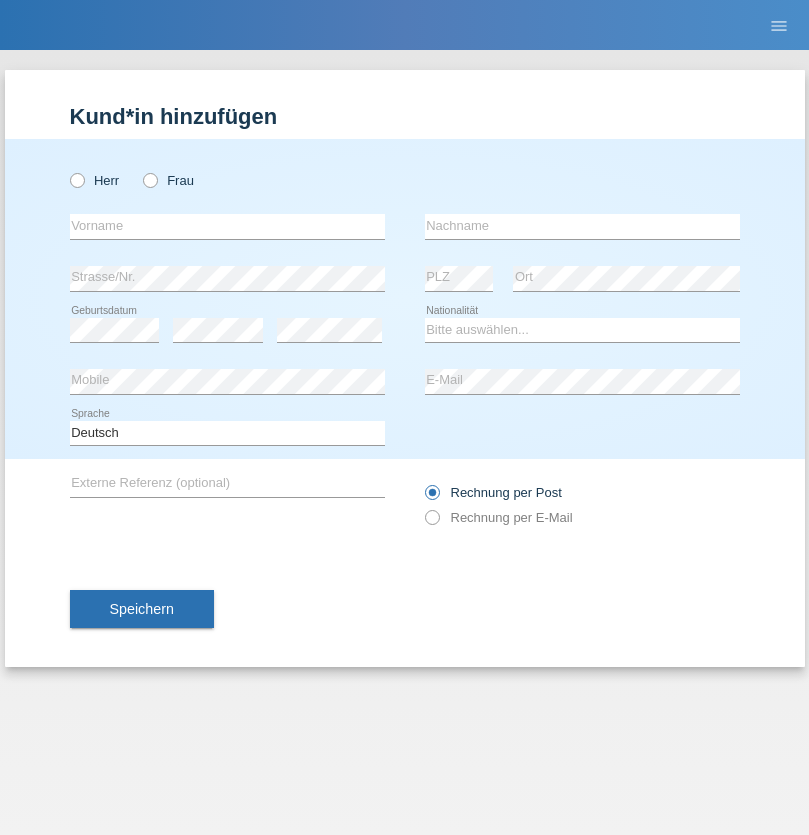 radio on "true" 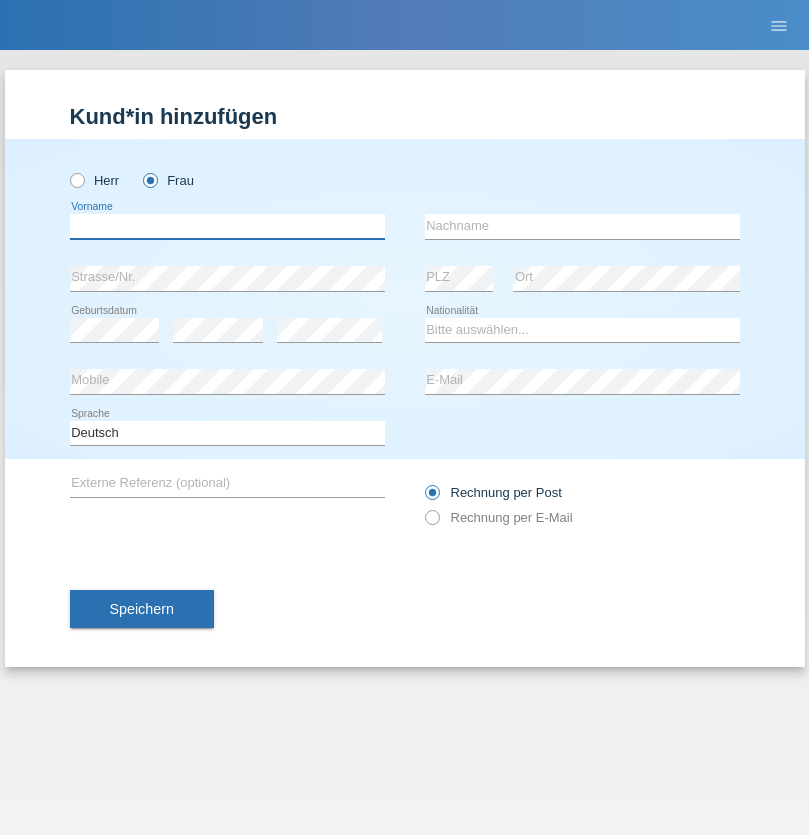 click at bounding box center (227, 226) 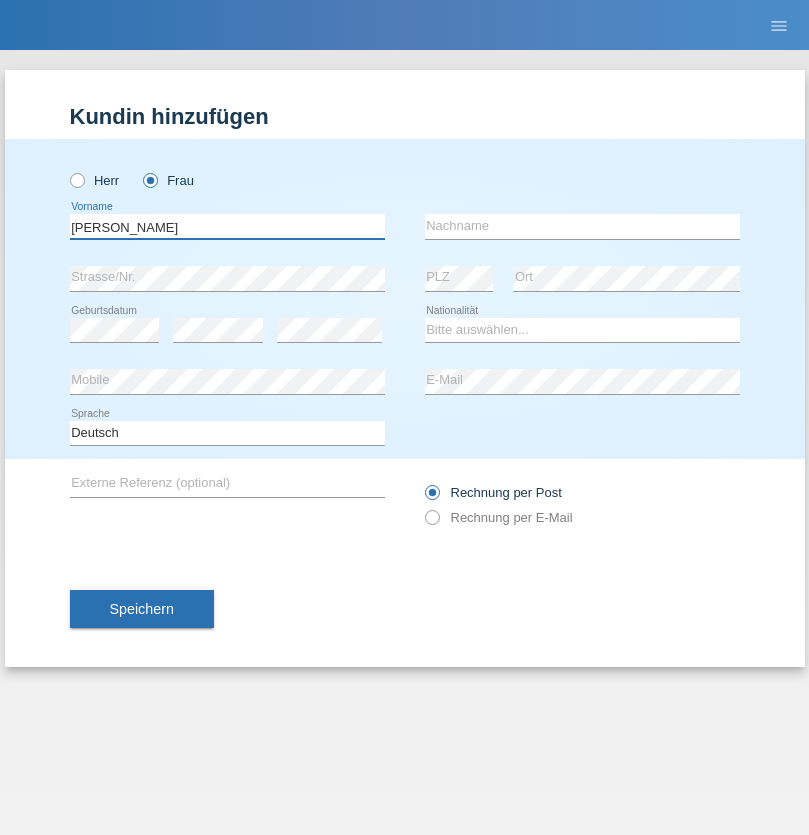 type on "Anna-Carina" 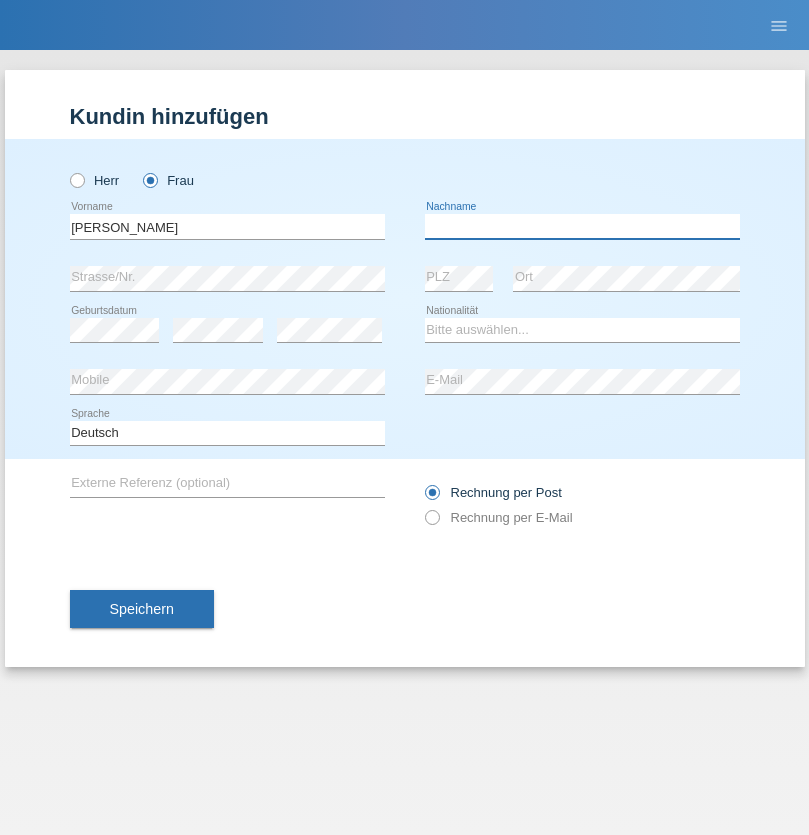 click at bounding box center [582, 226] 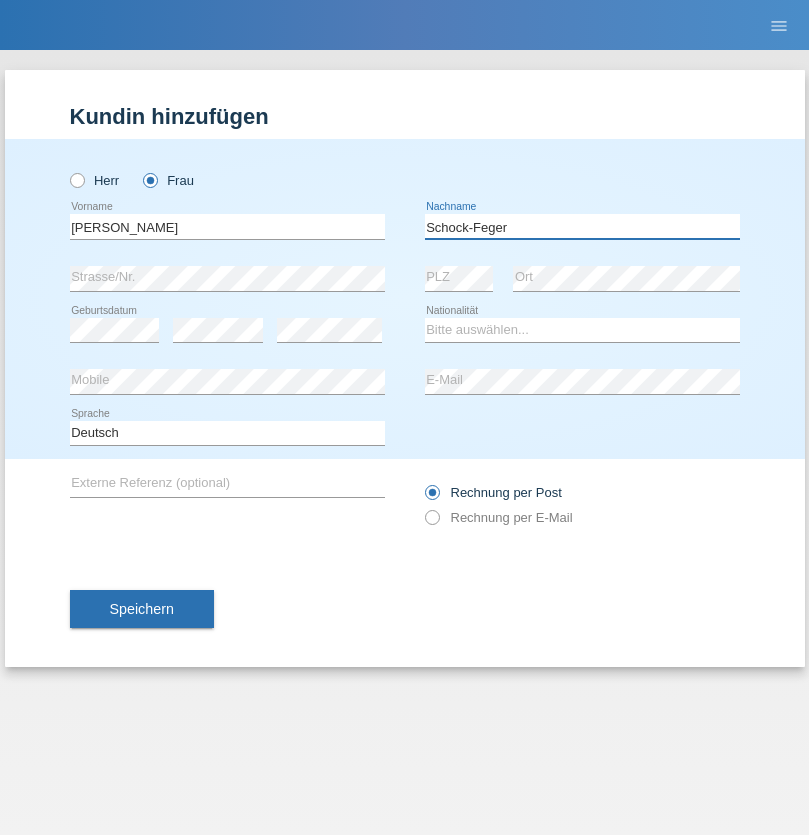 type on "Schock-Feger" 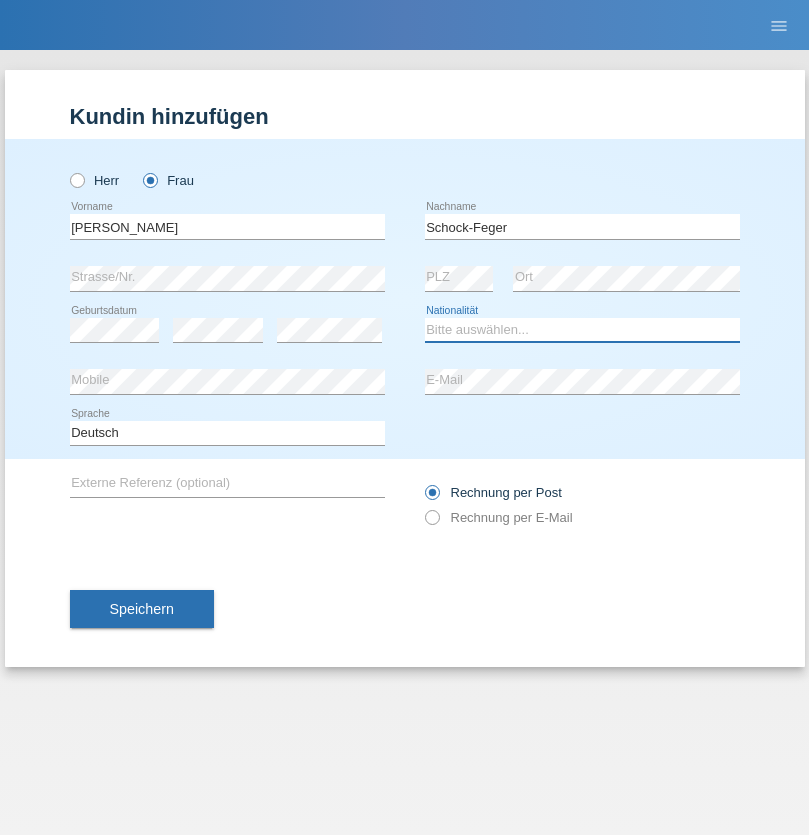 select on "CH" 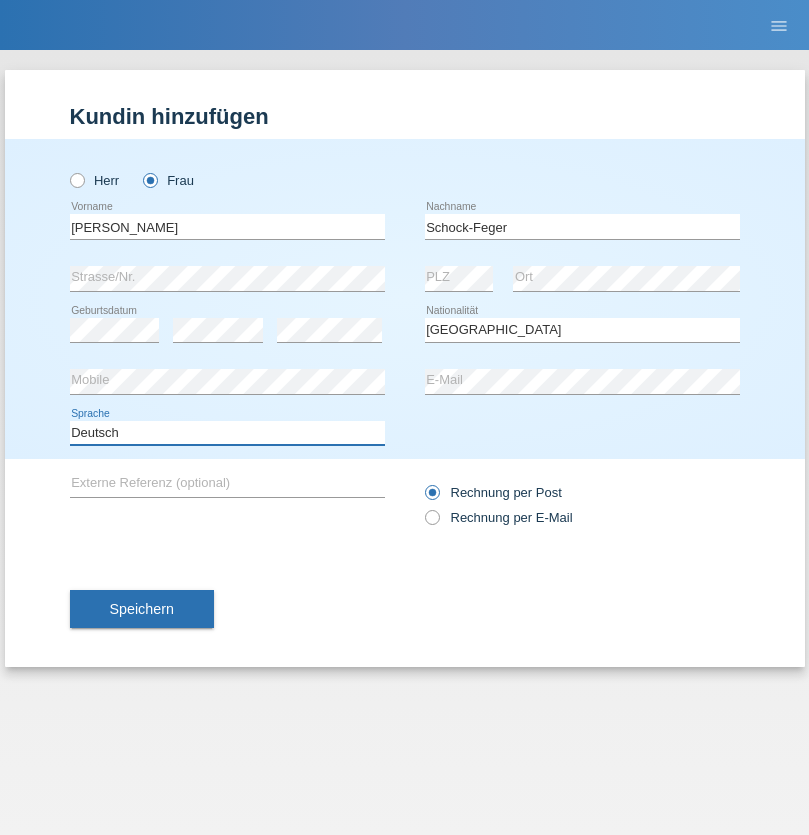 select on "en" 